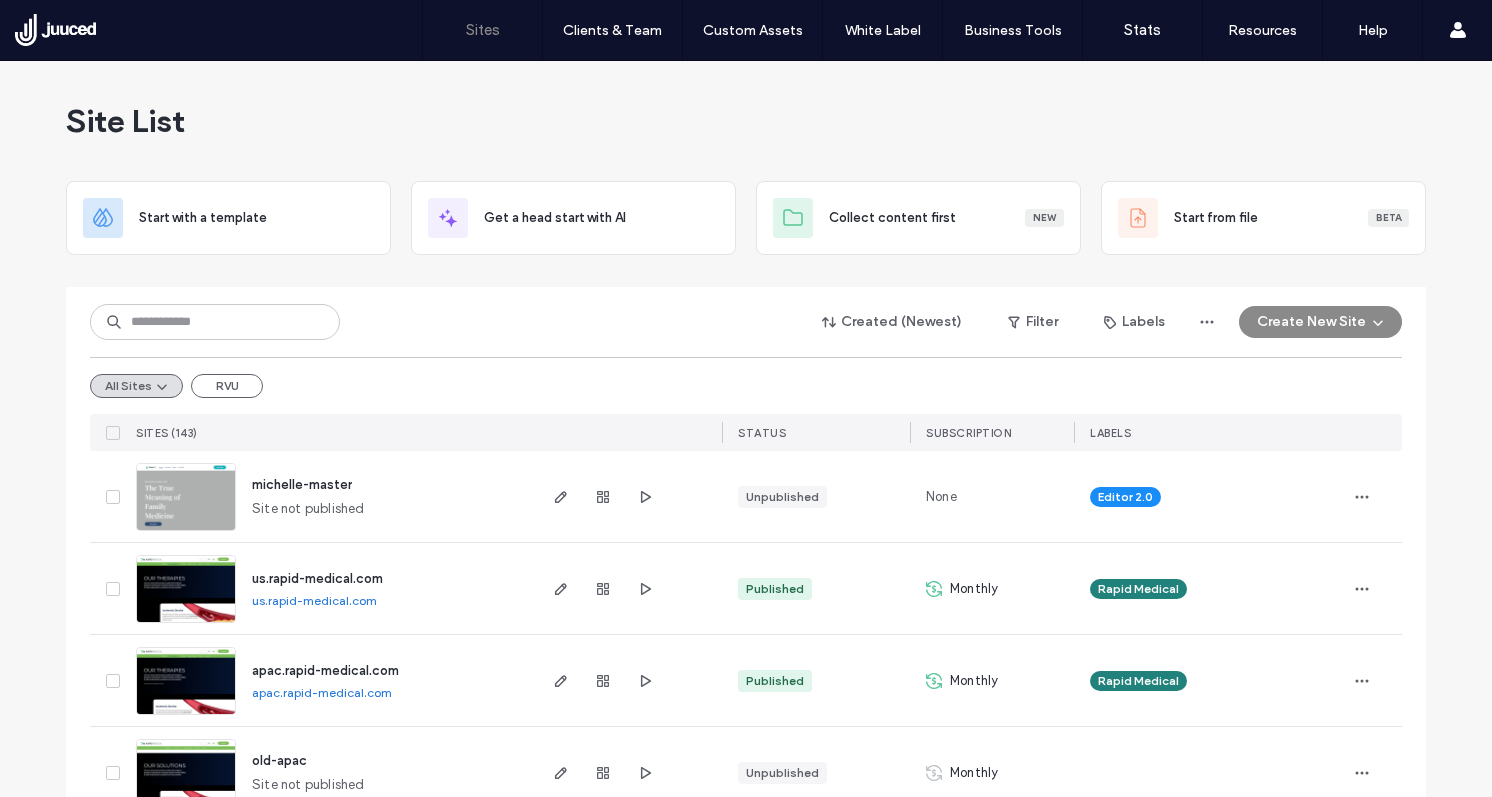 scroll, scrollTop: 0, scrollLeft: 0, axis: both 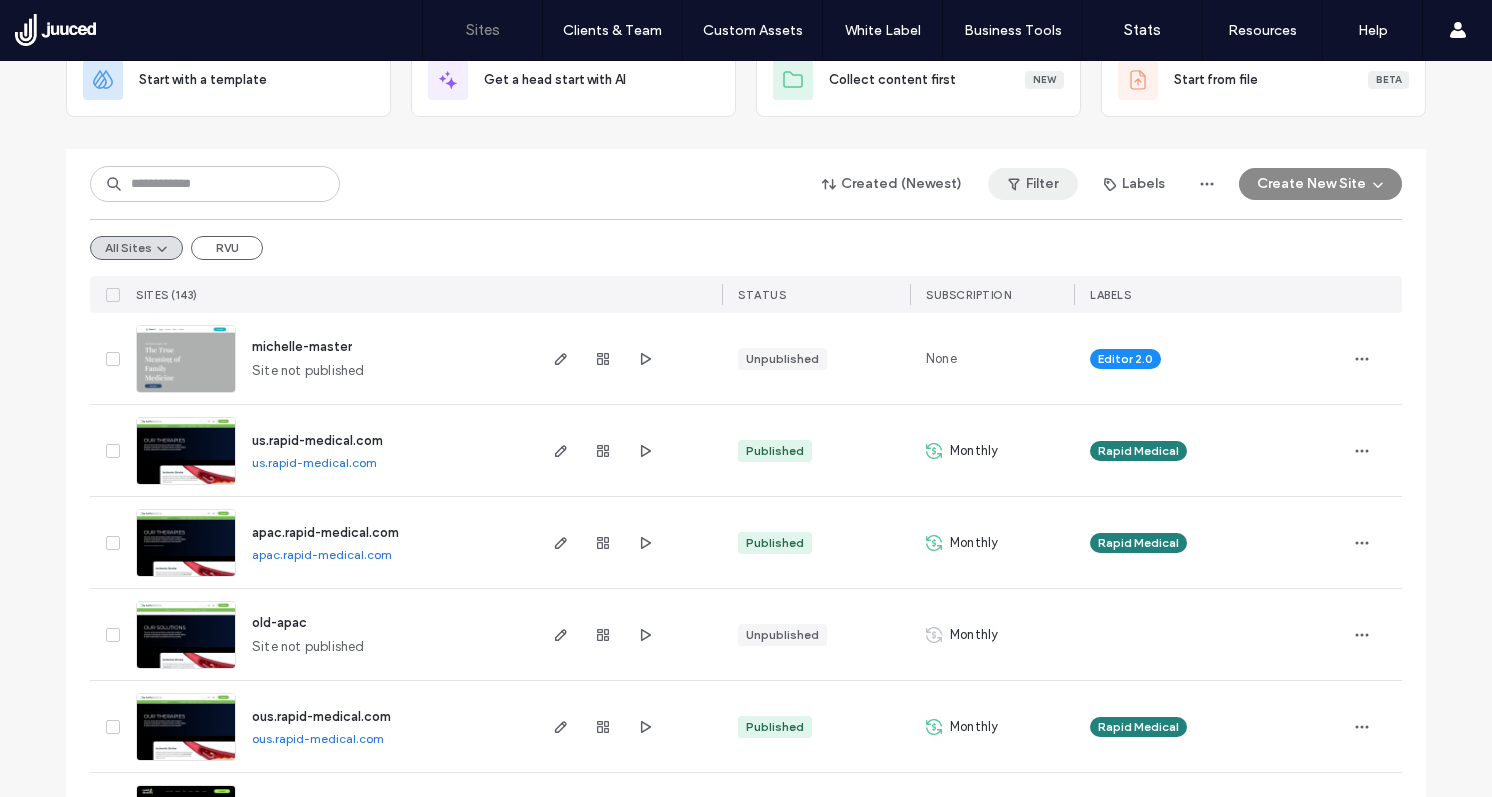 click 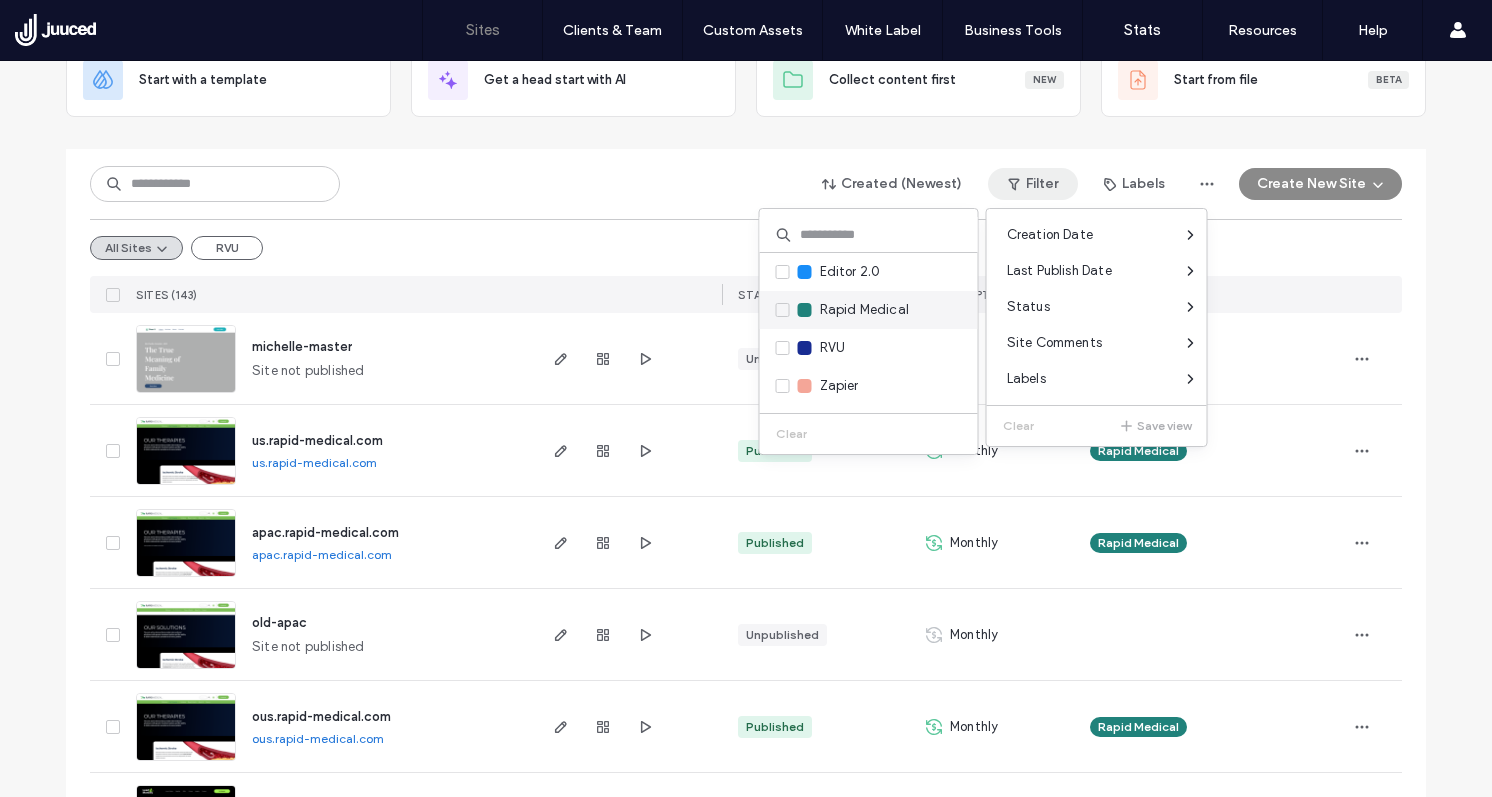 click on "Rapid Medical" at bounding box center [865, 310] 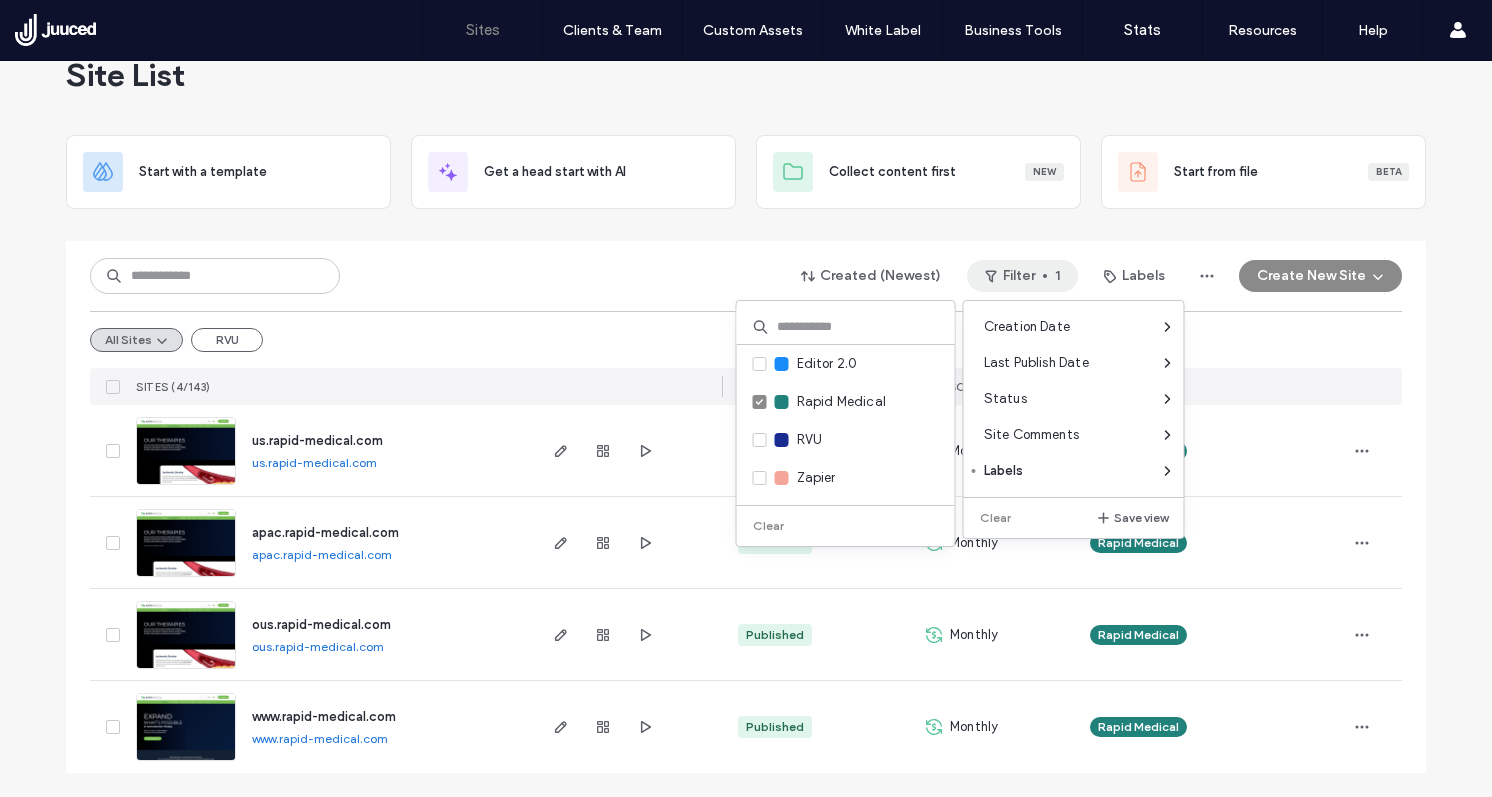 scroll, scrollTop: 46, scrollLeft: 0, axis: vertical 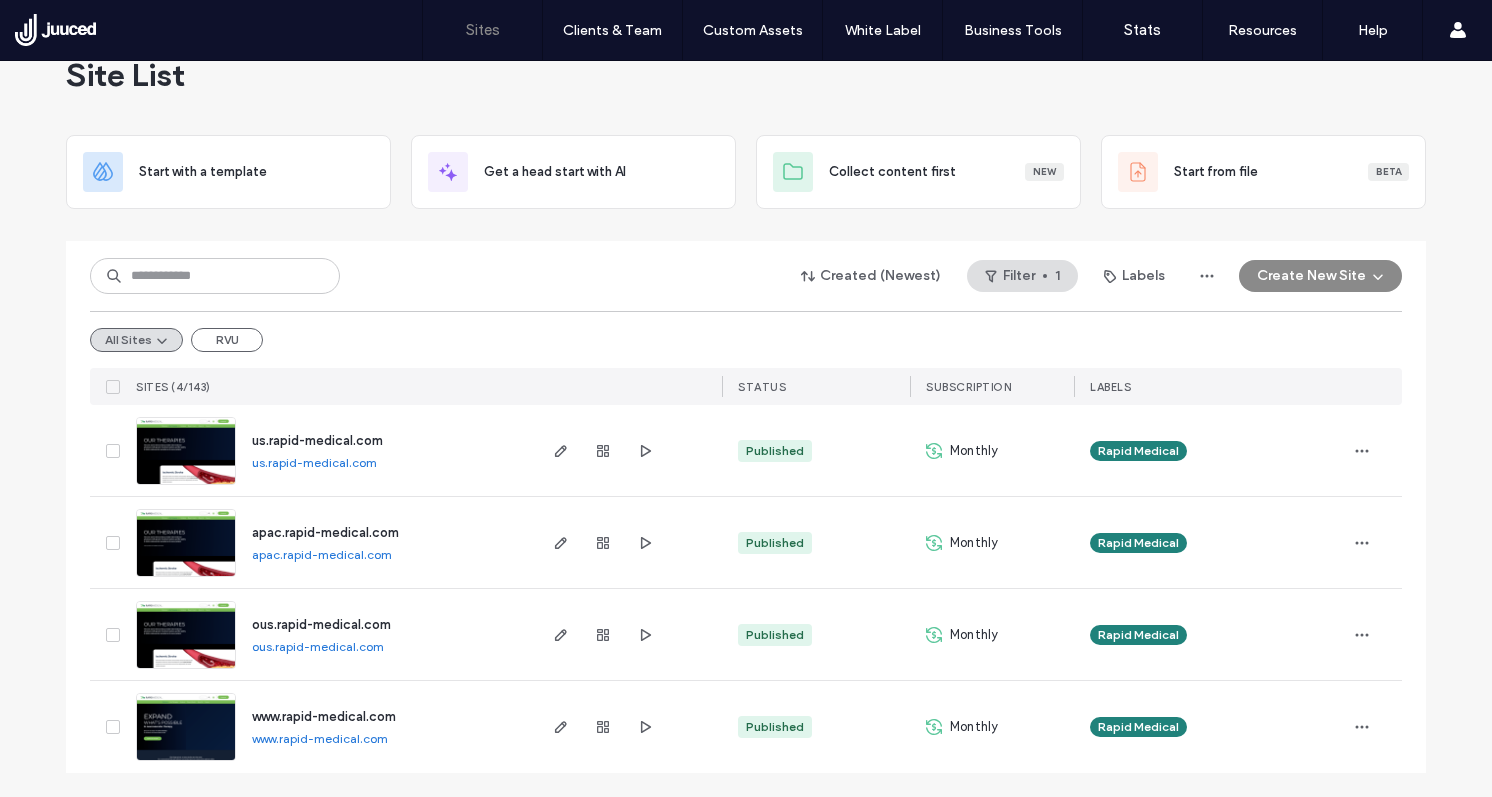 click on "www.rapid-medical.com" at bounding box center [324, 716] 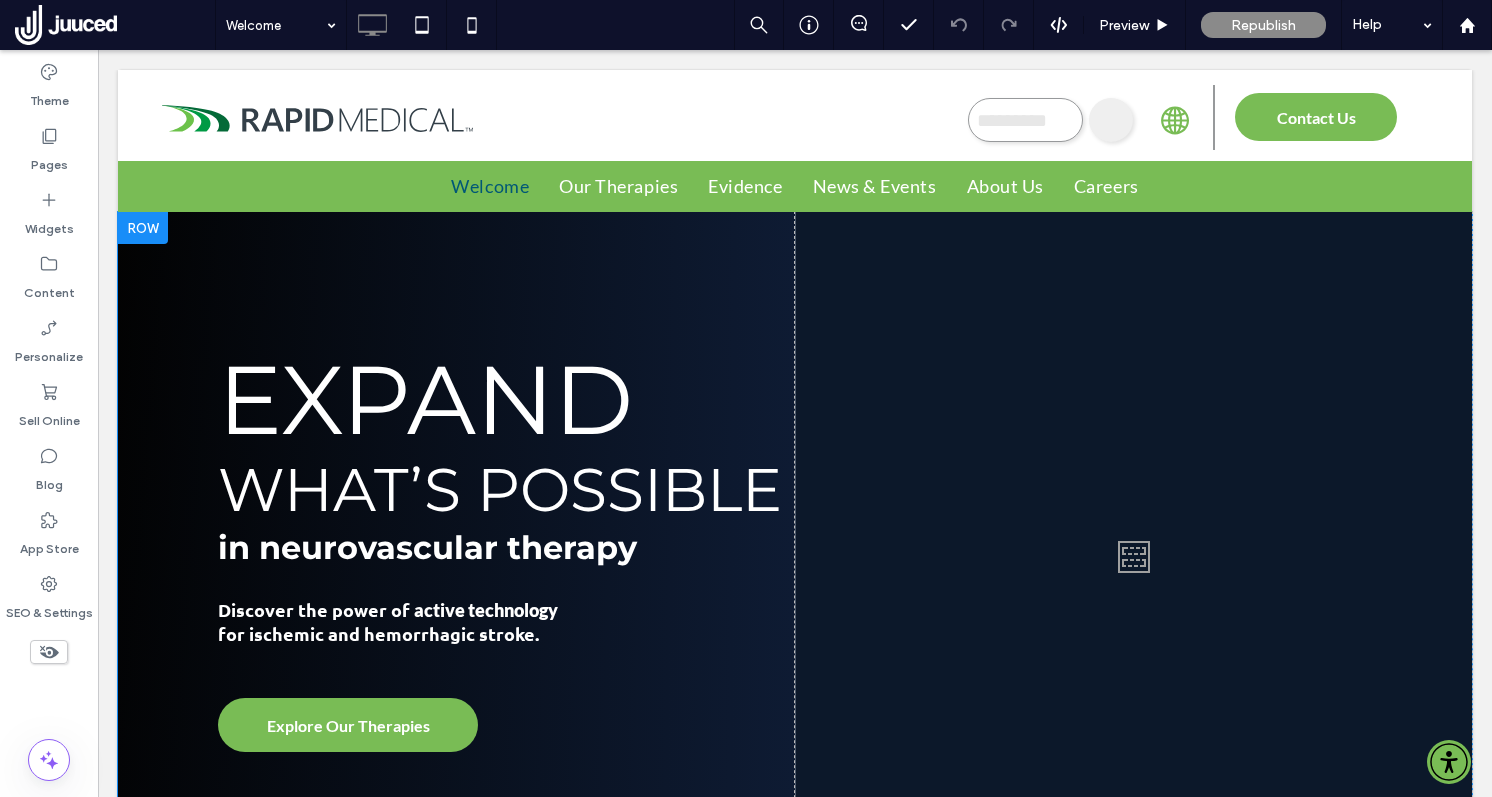 scroll, scrollTop: 0, scrollLeft: 0, axis: both 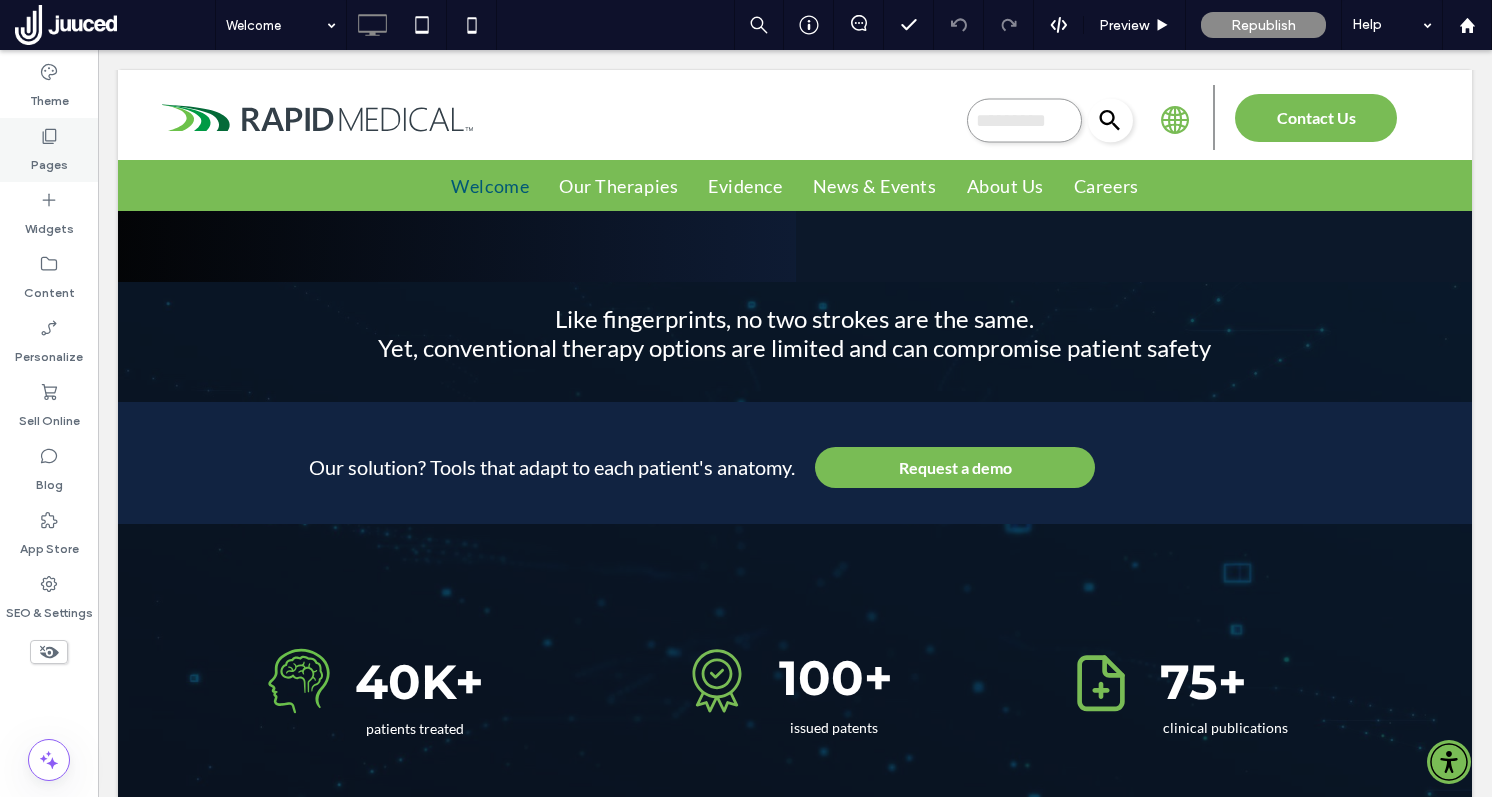click on "Pages" at bounding box center [49, 160] 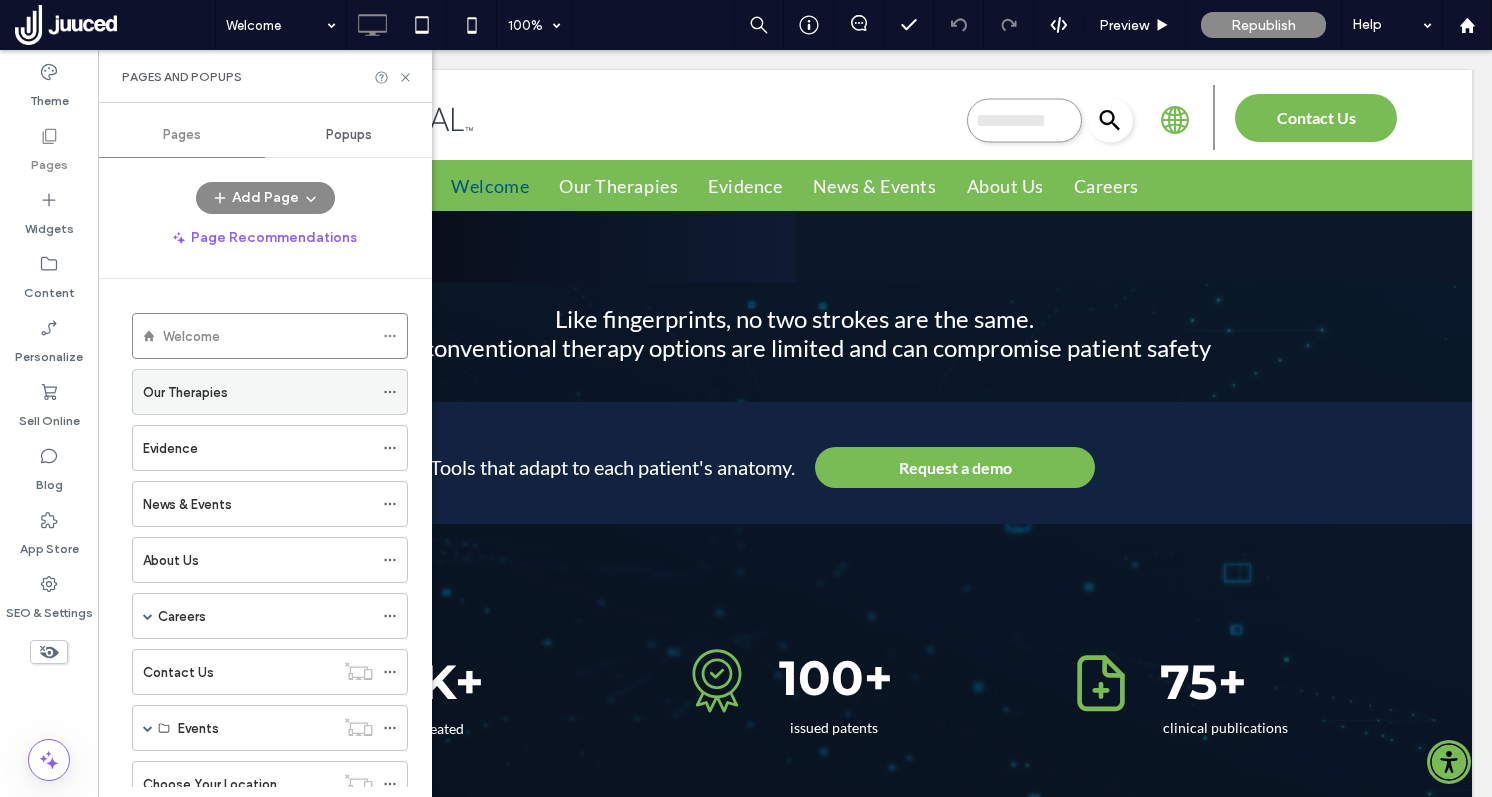 click on "Our Therapies" at bounding box center [185, 392] 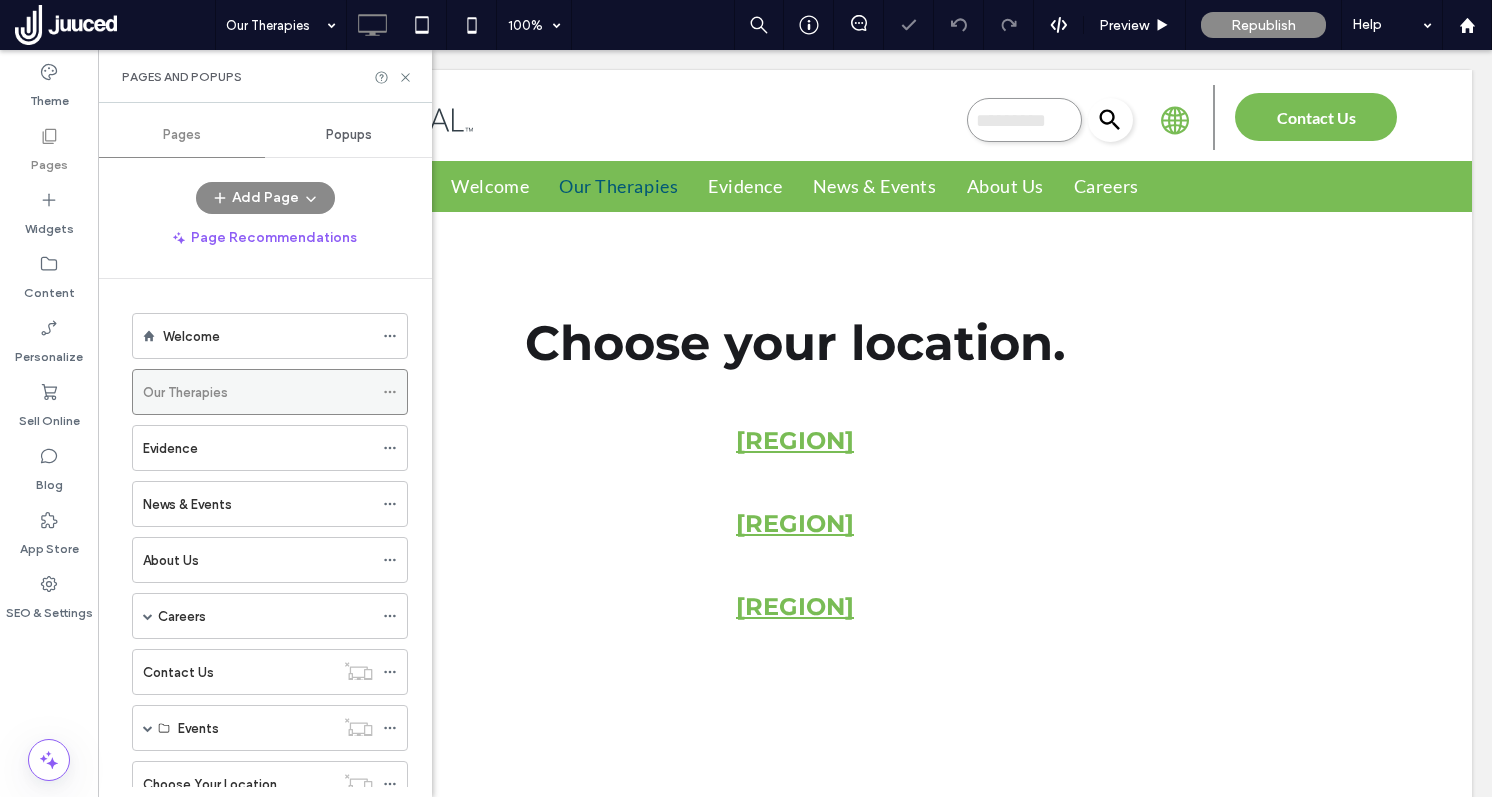 scroll, scrollTop: 0, scrollLeft: 0, axis: both 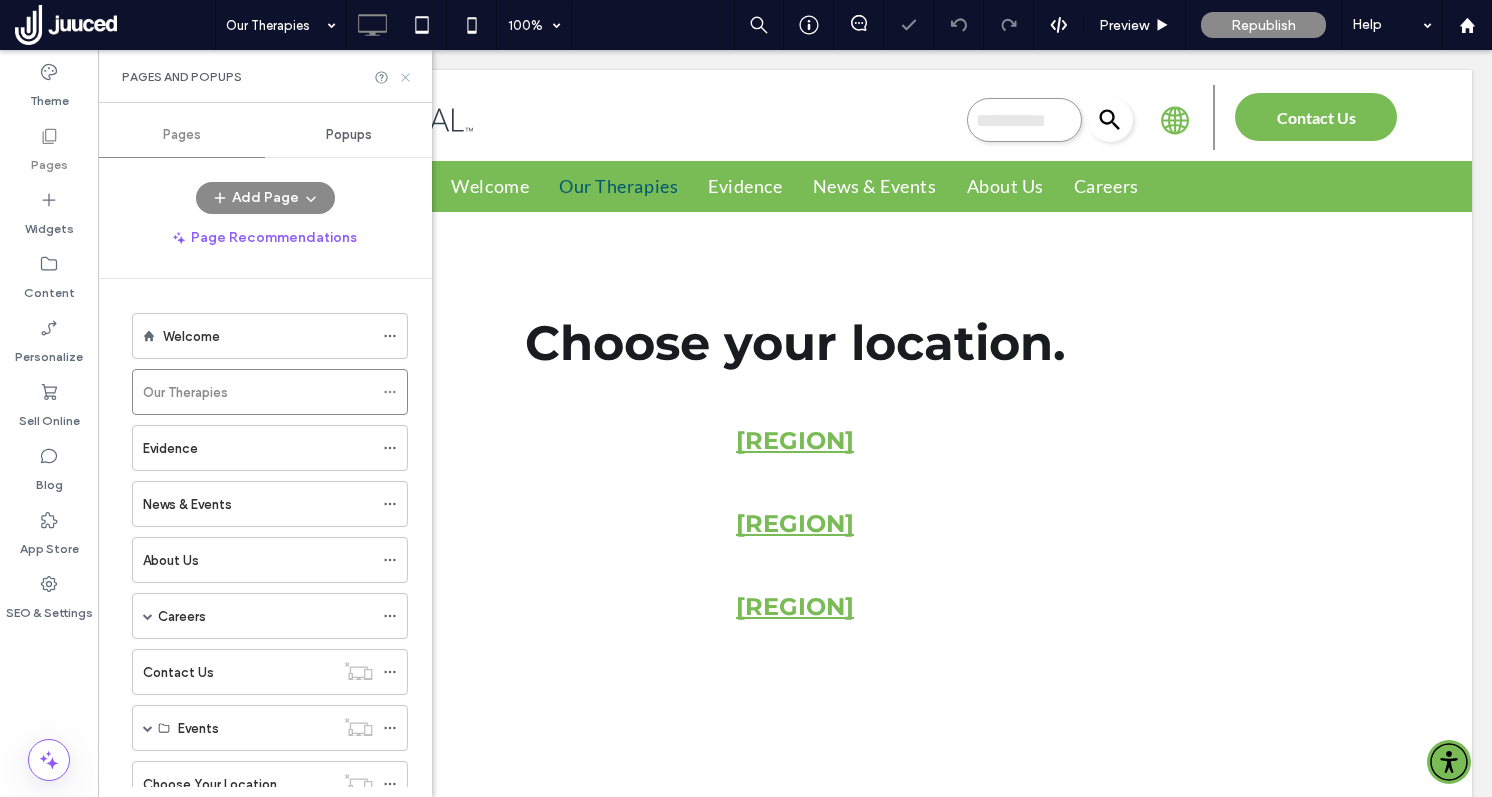 click 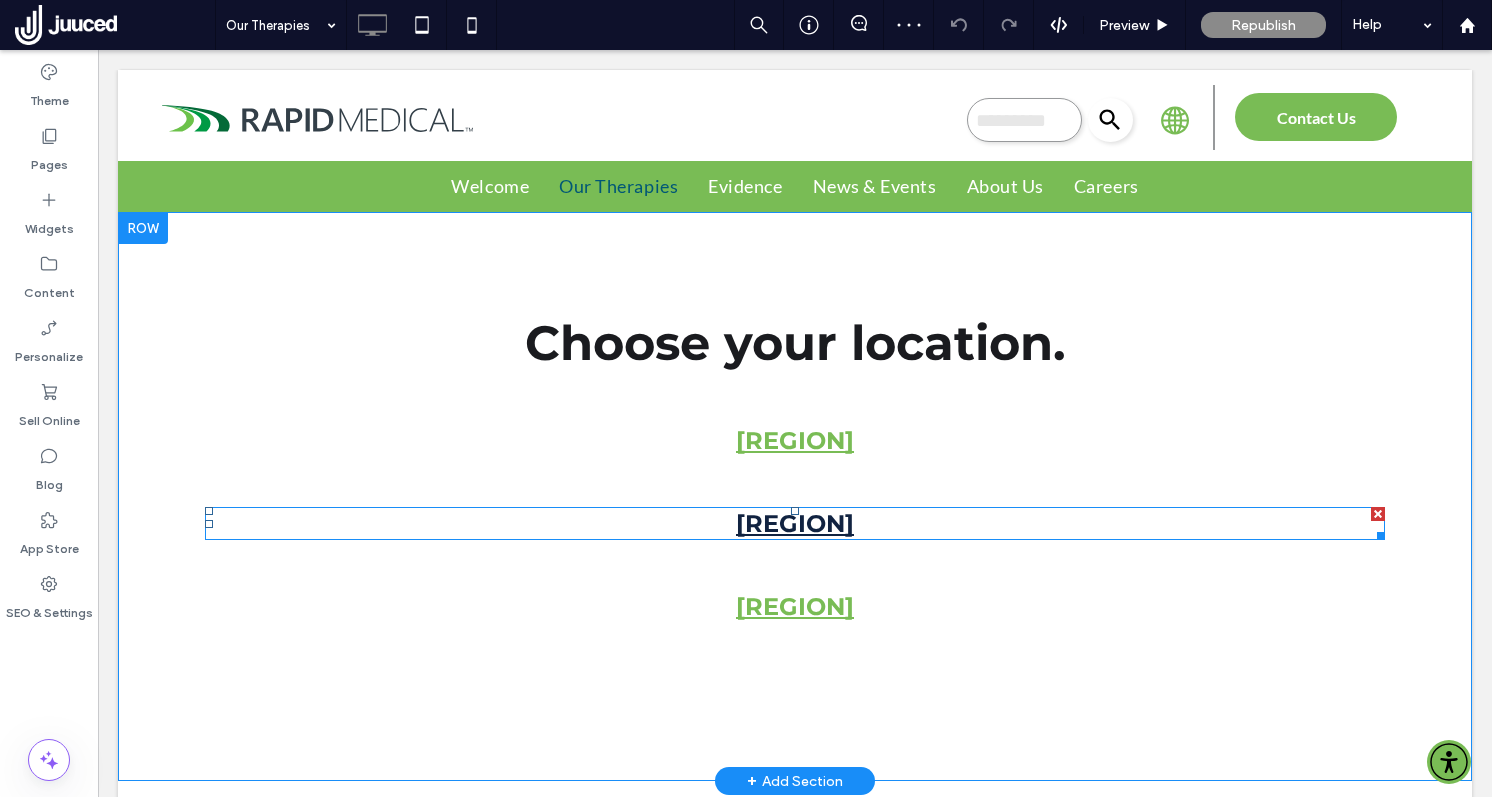 click on "Asia & Pacific" at bounding box center [795, 523] 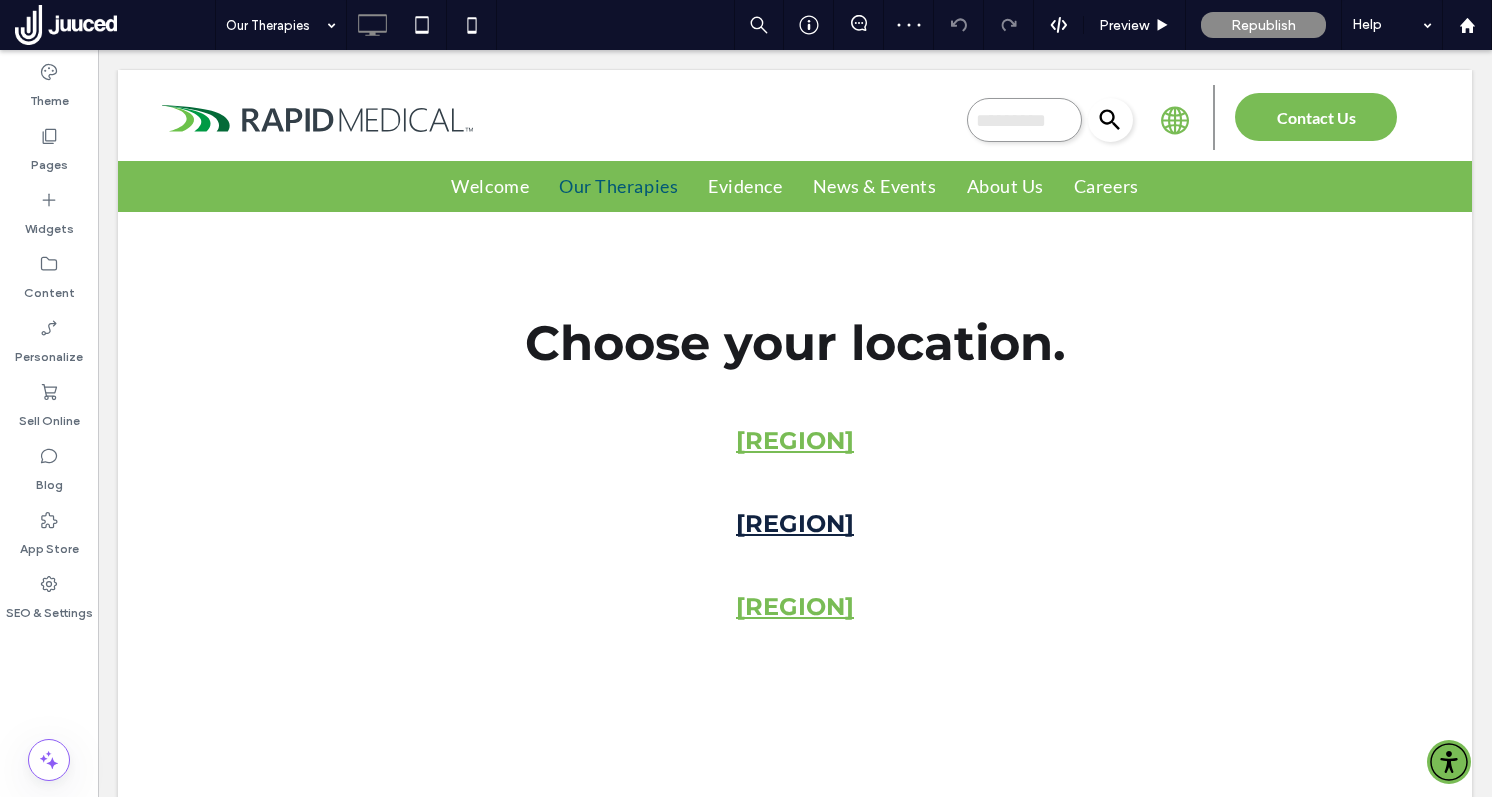 click on "Asia & Pacific" at bounding box center [795, 523] 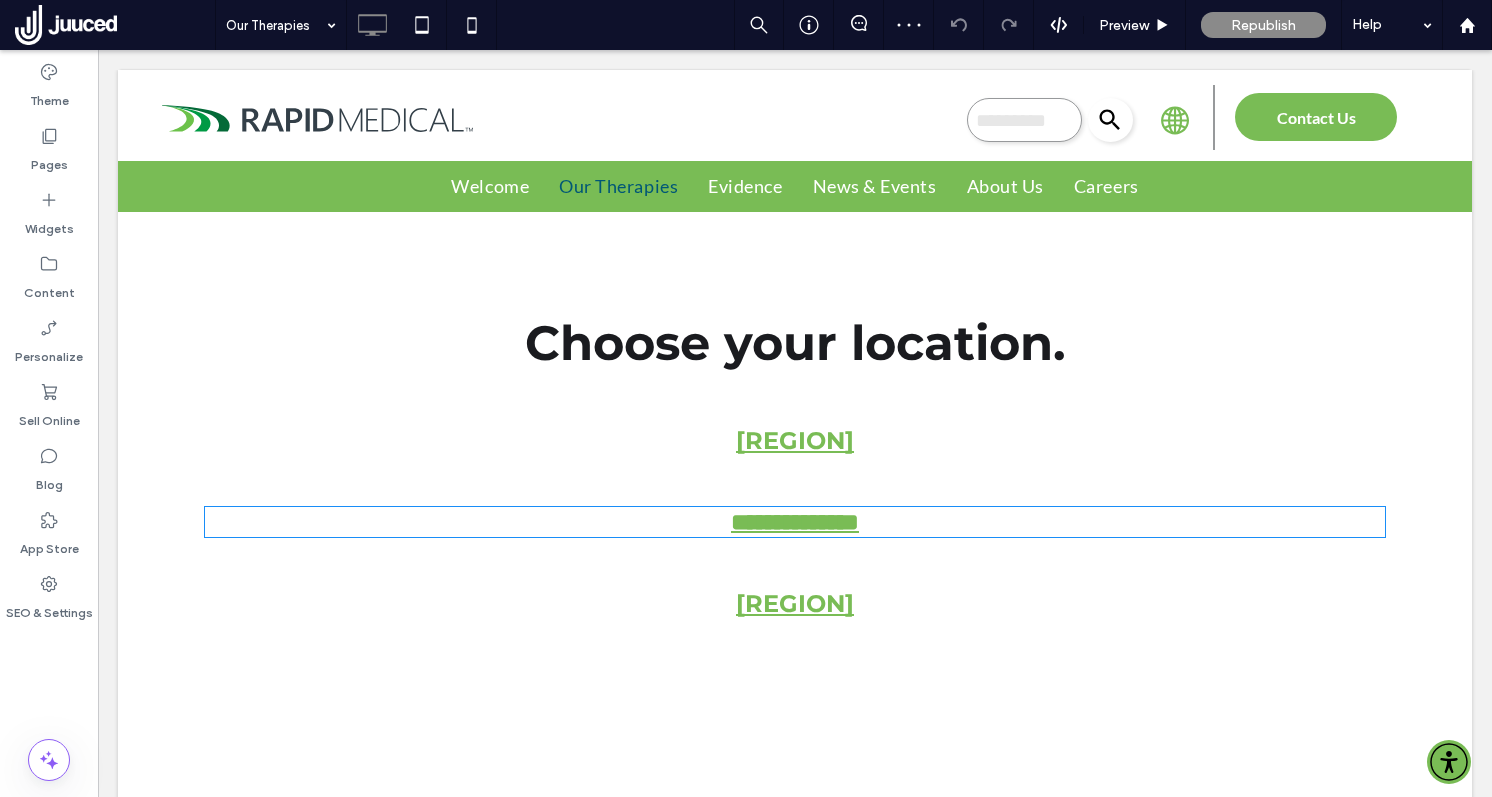 click on "**********" at bounding box center [795, 522] 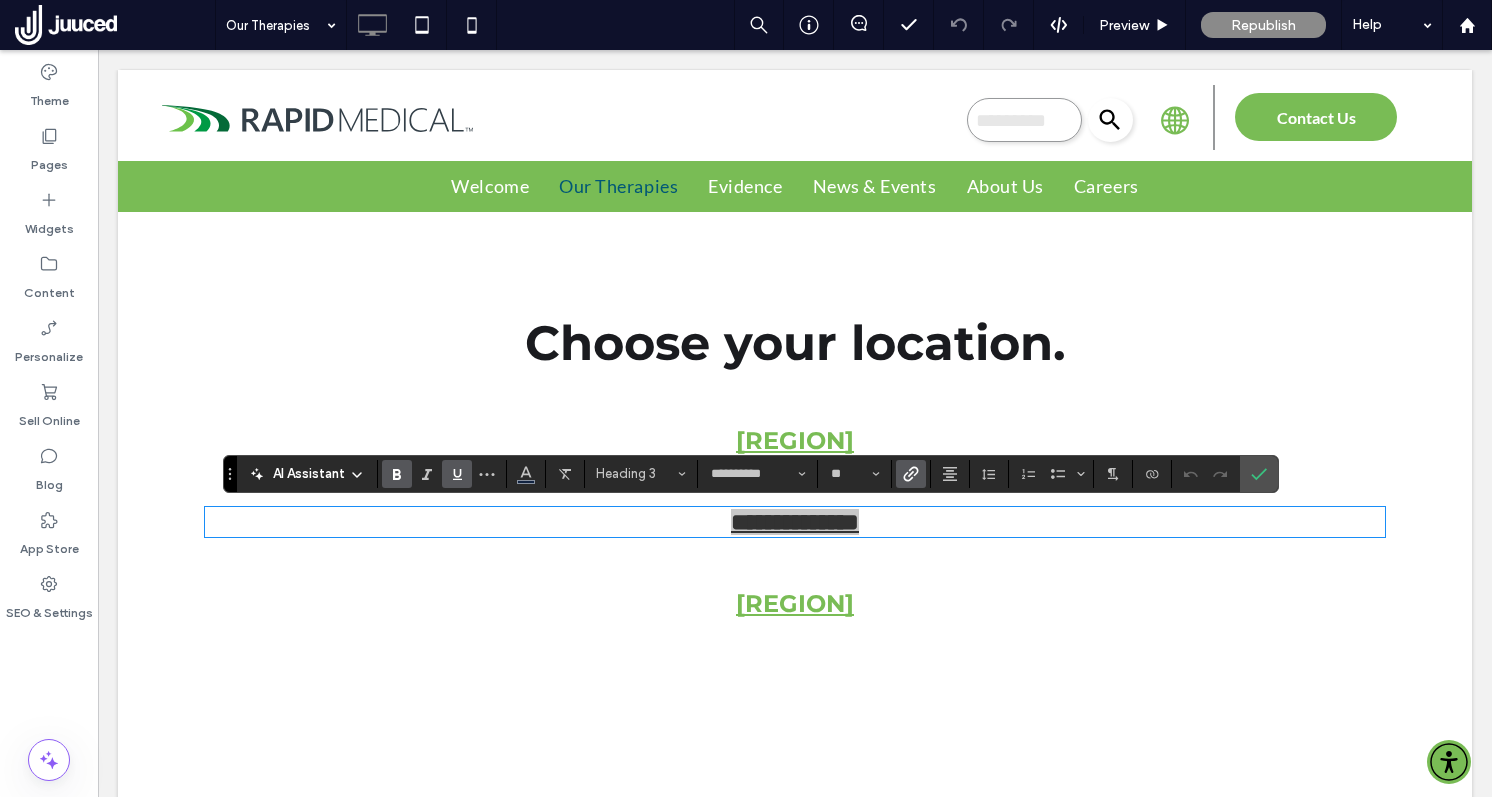 click 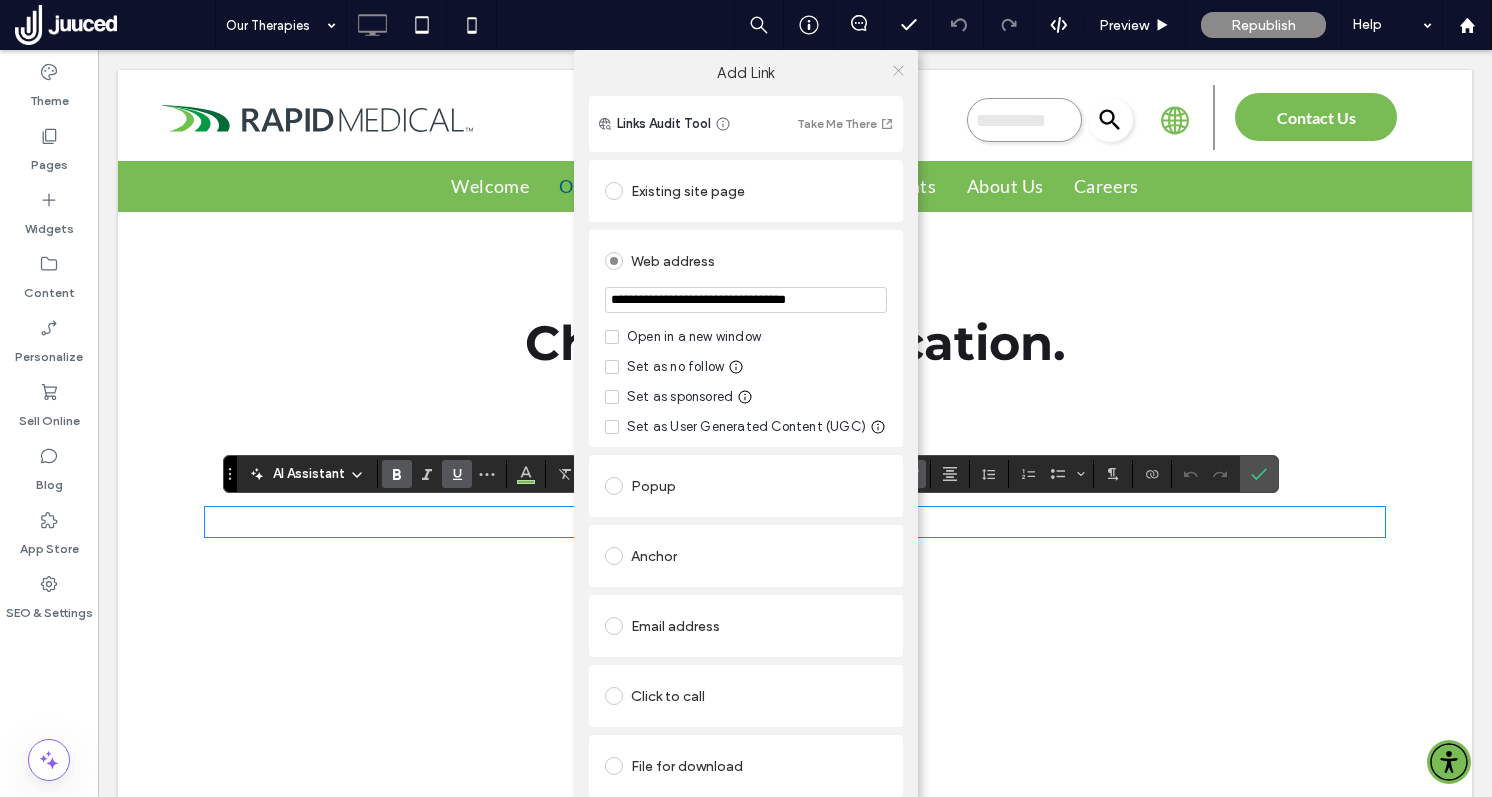 click 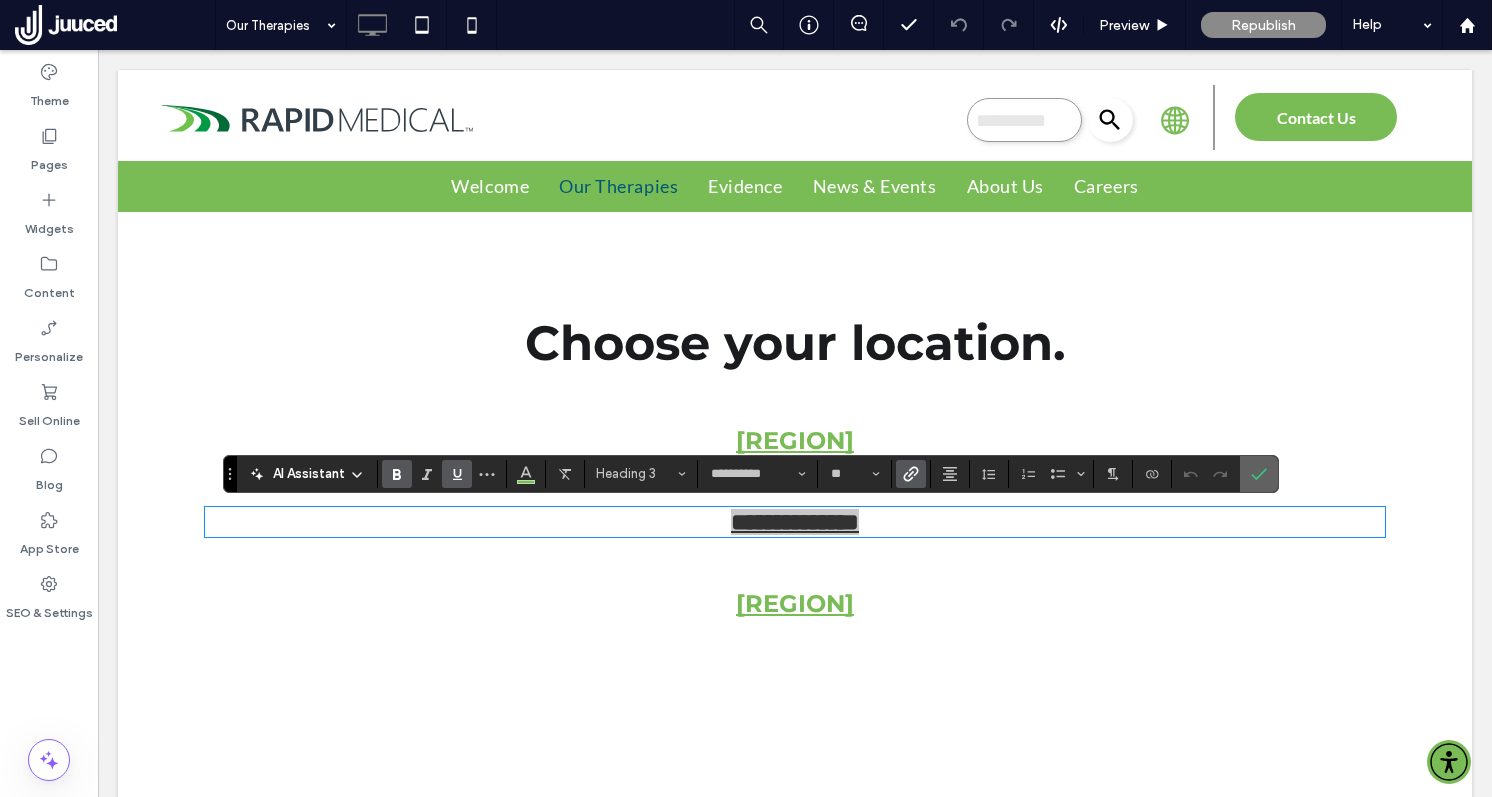 click 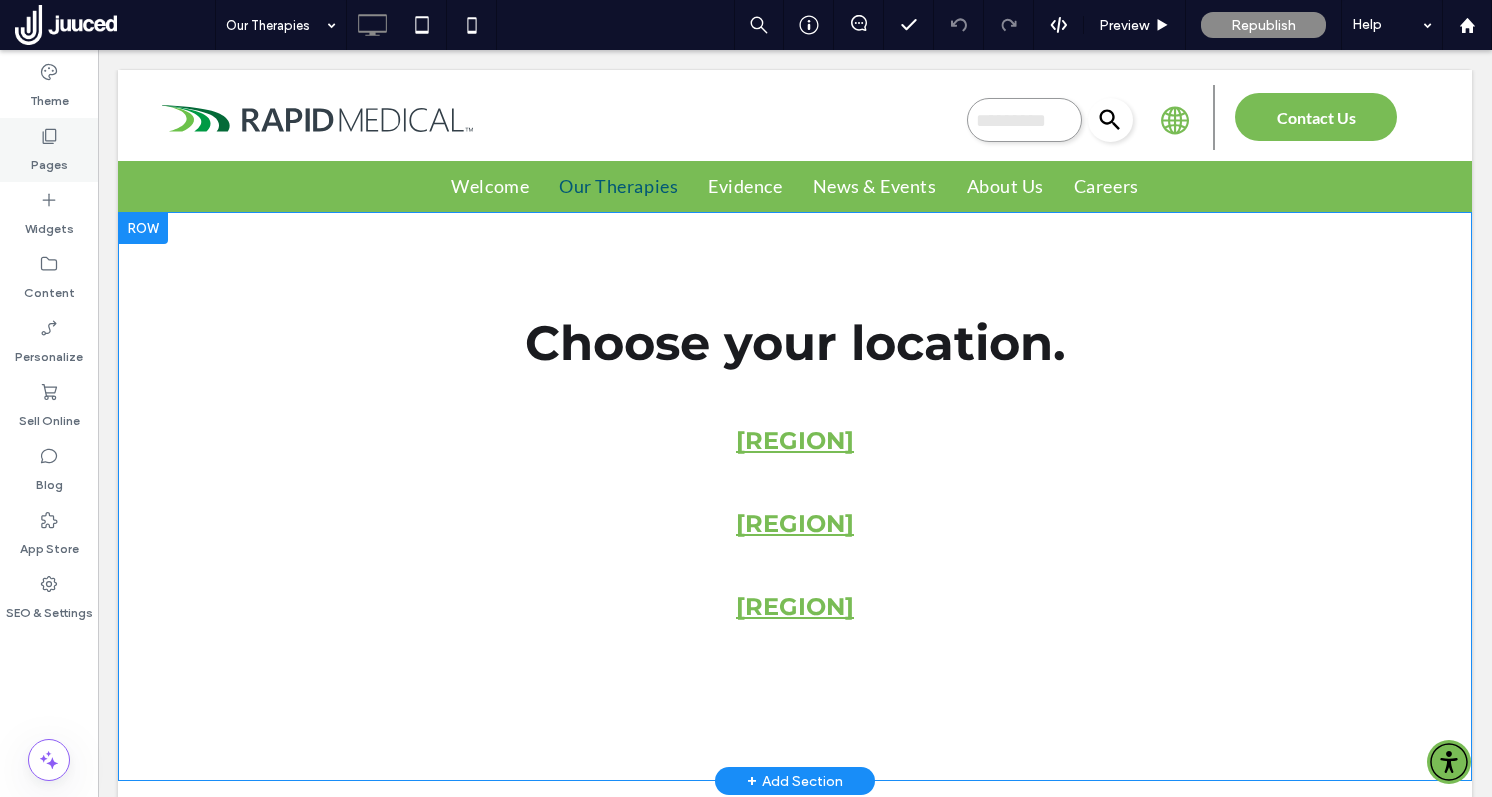 click on "Pages" at bounding box center (49, 160) 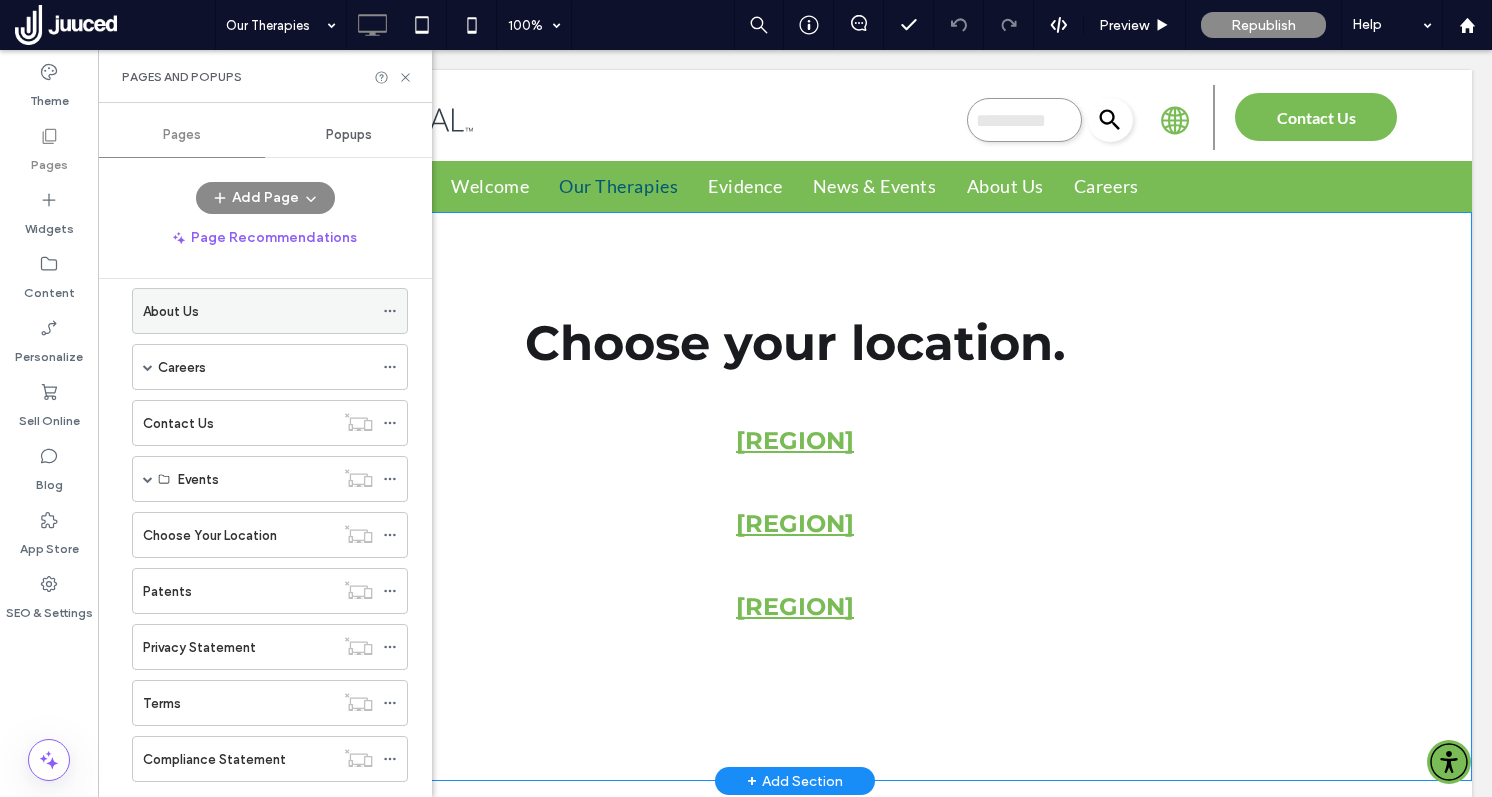scroll, scrollTop: 333, scrollLeft: 0, axis: vertical 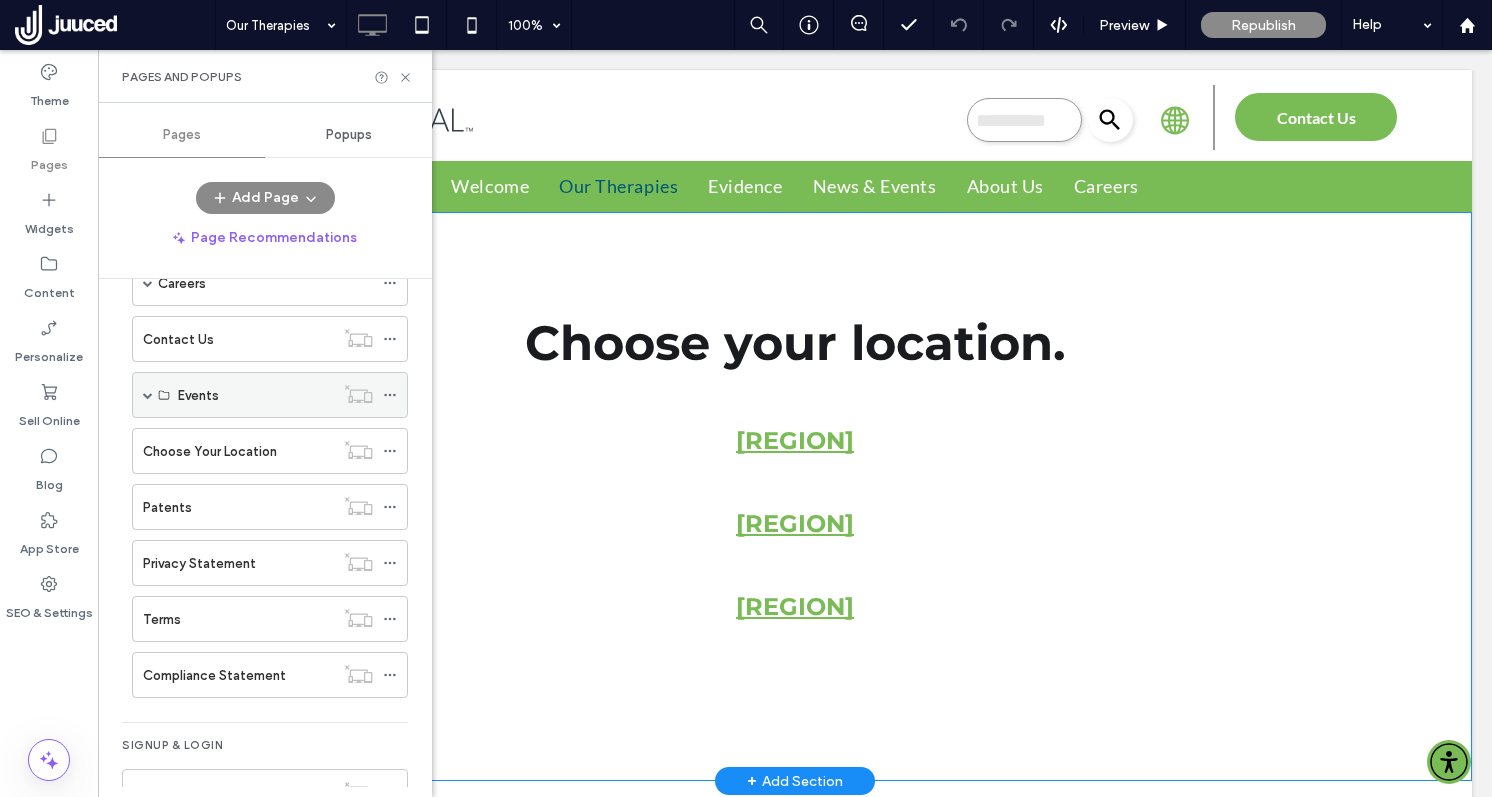 click at bounding box center (148, 395) 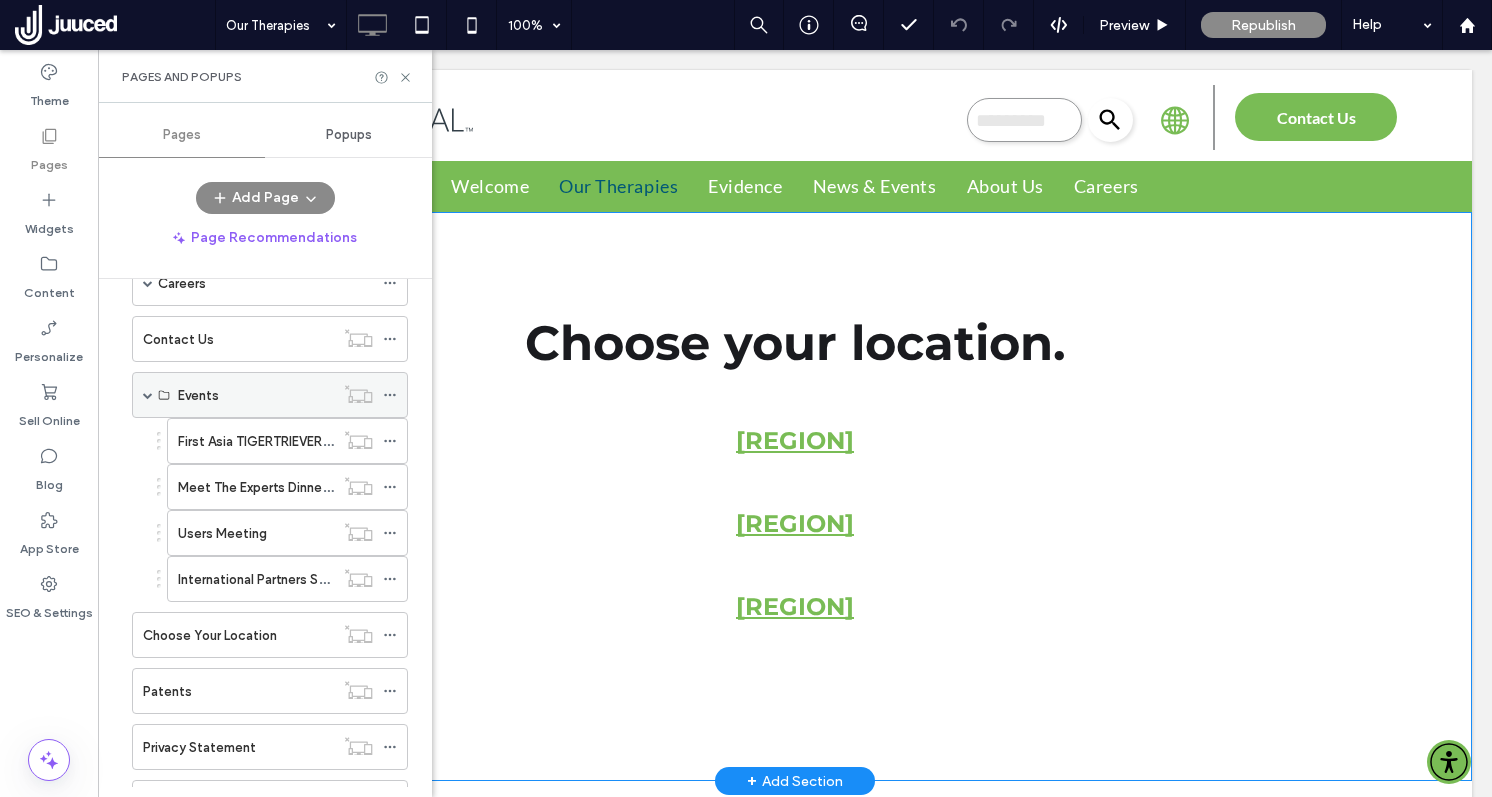 click at bounding box center [148, 395] 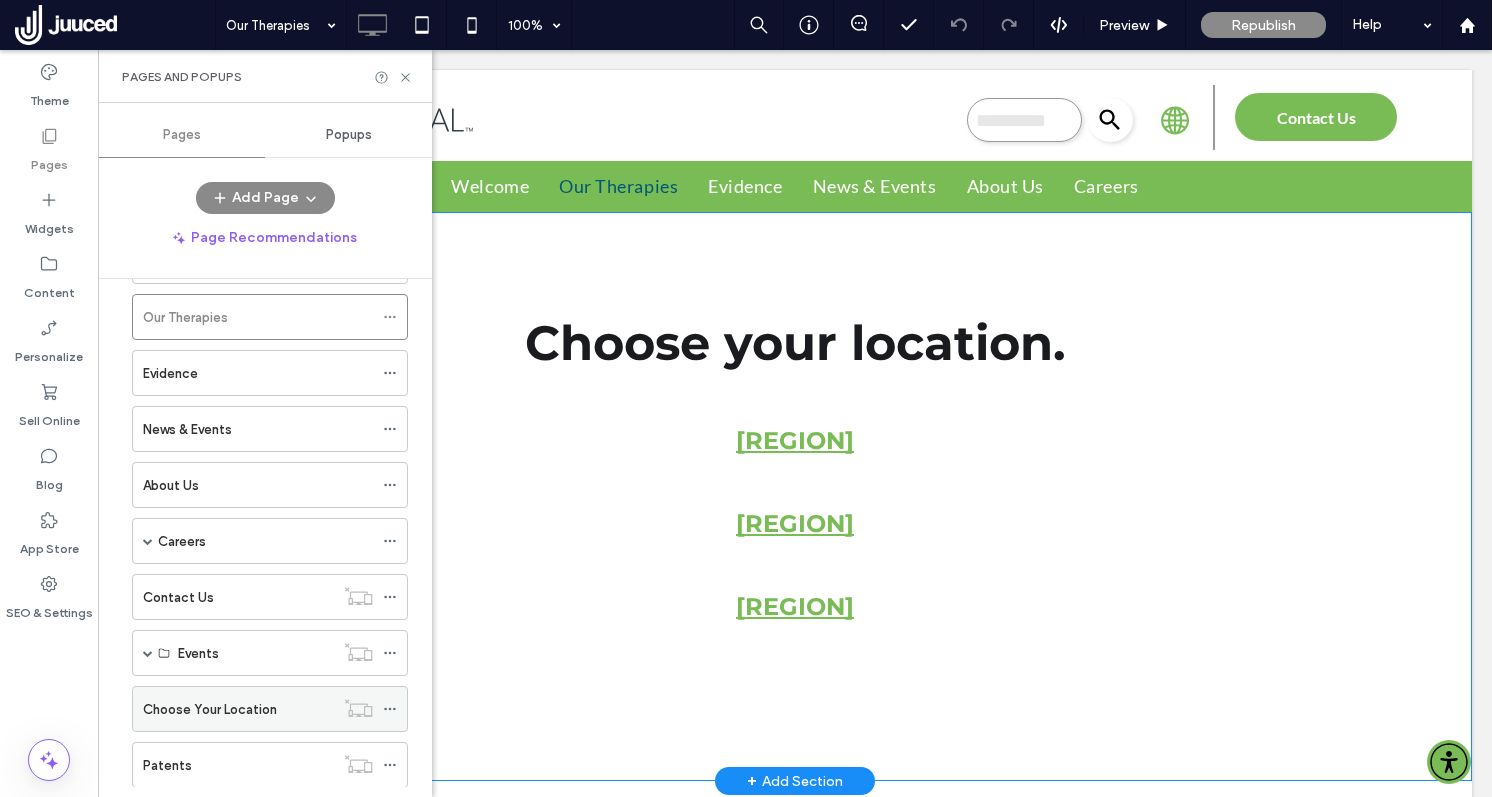scroll, scrollTop: 0, scrollLeft: 0, axis: both 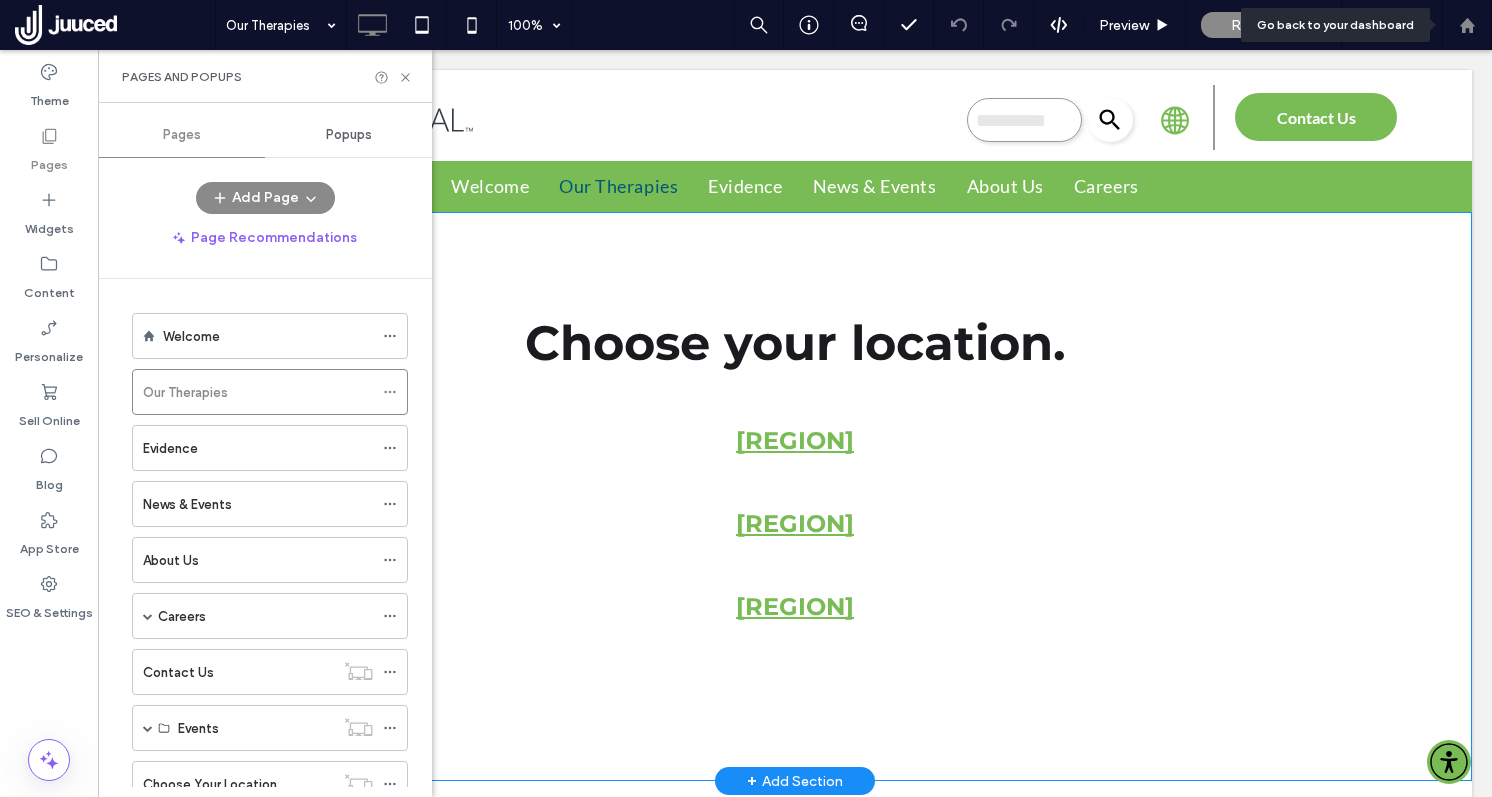 click 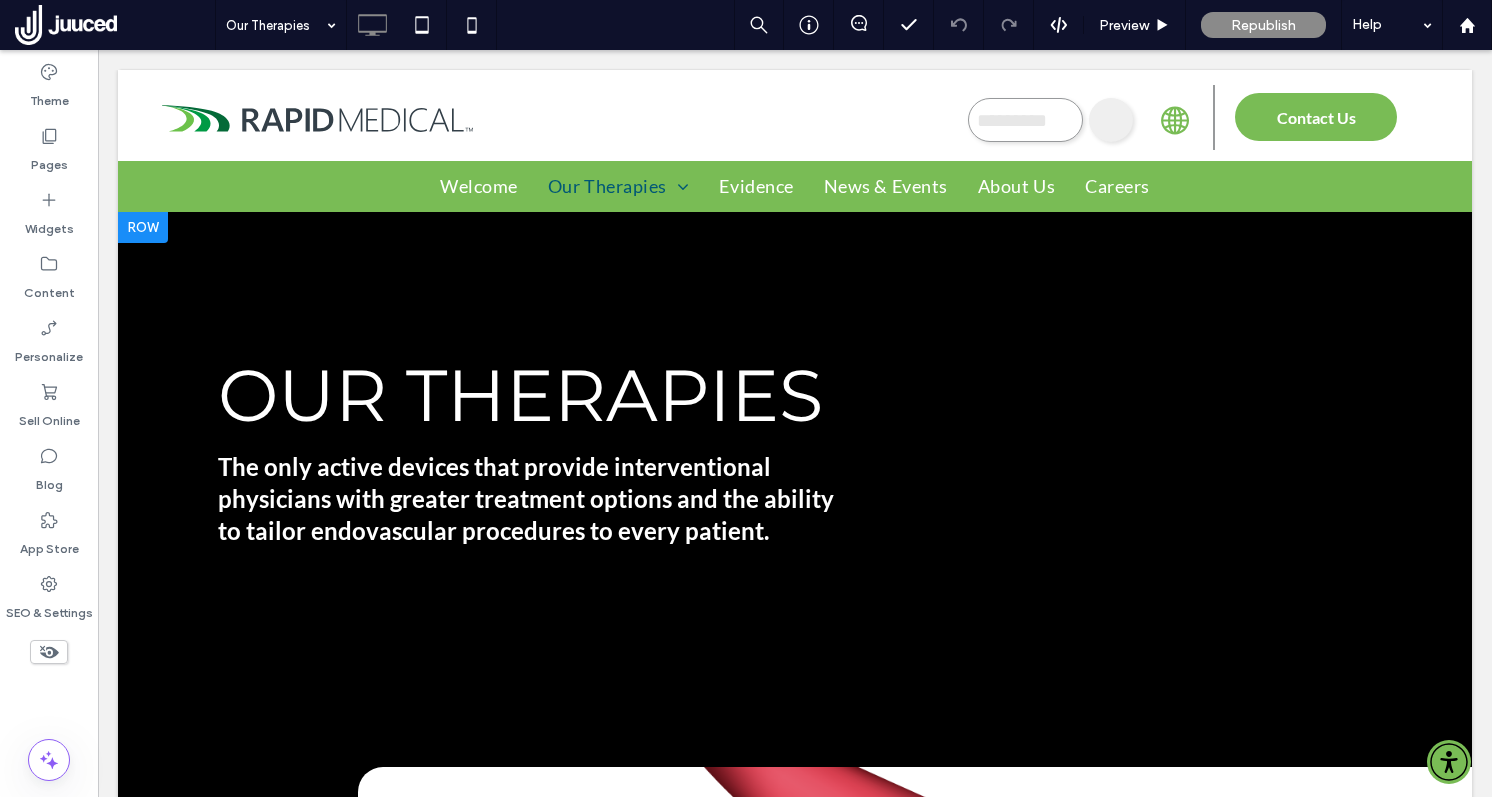 scroll, scrollTop: 0, scrollLeft: 0, axis: both 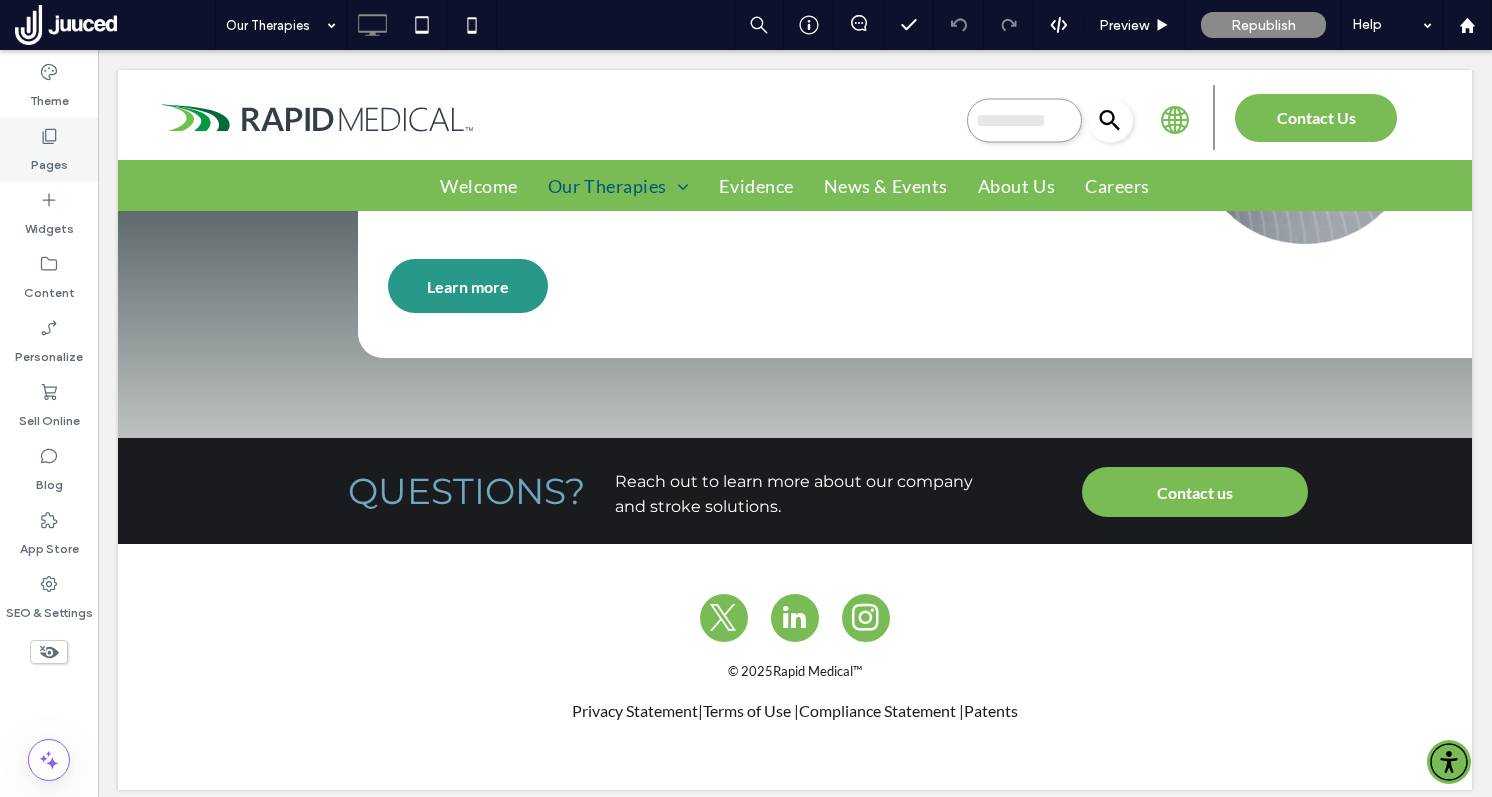 click on "Pages" at bounding box center (49, 160) 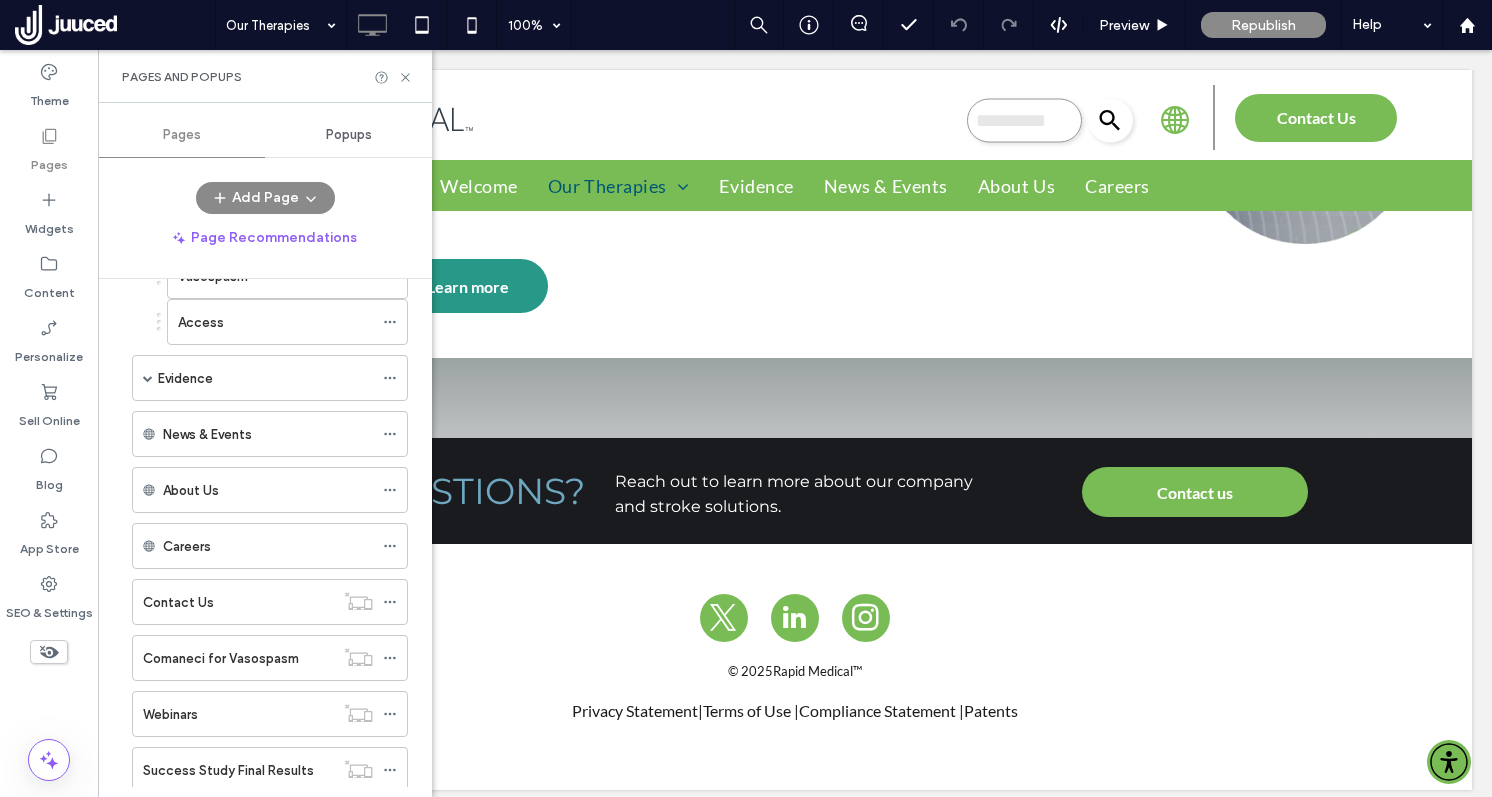 scroll, scrollTop: 0, scrollLeft: 0, axis: both 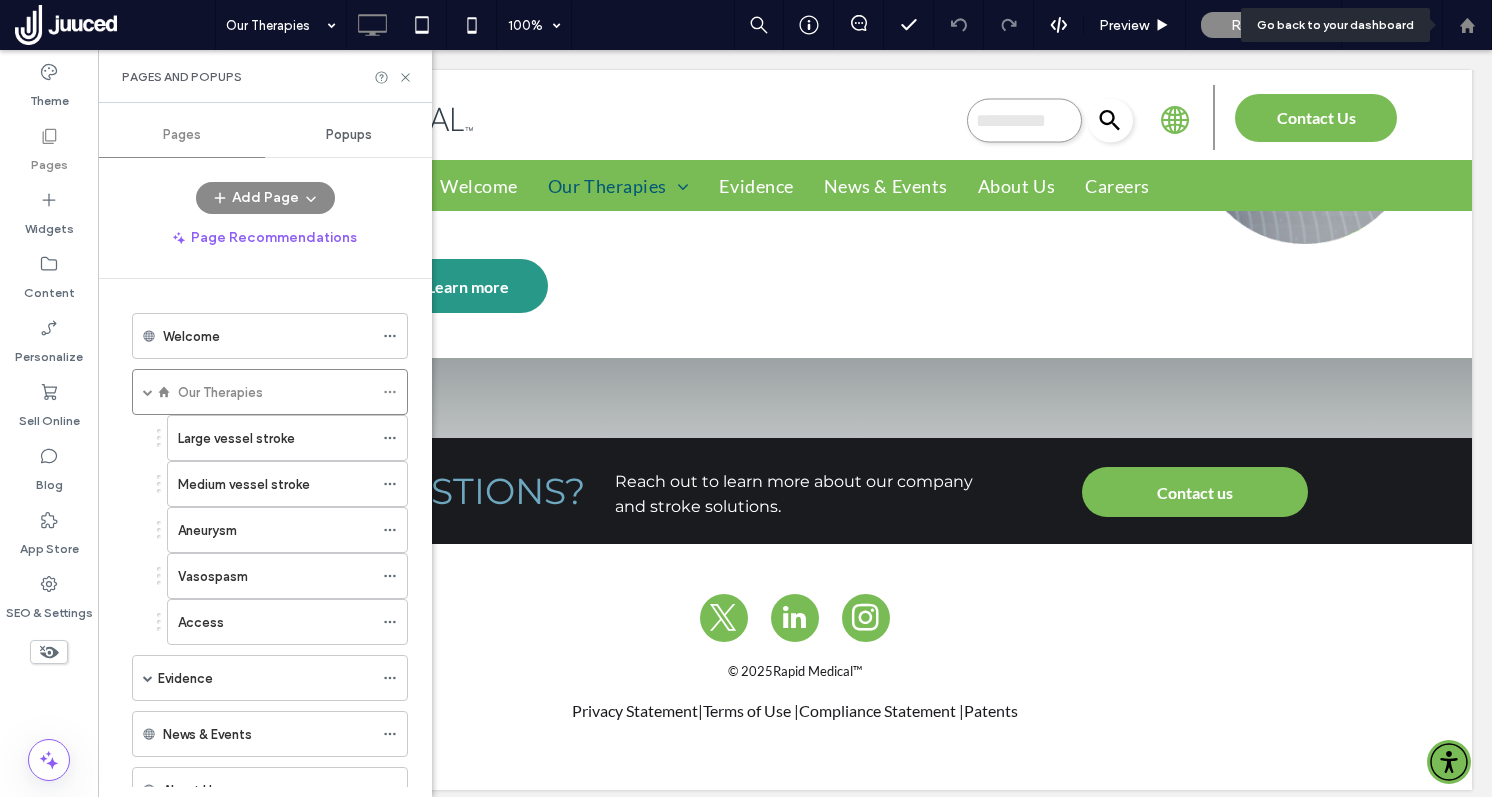 click 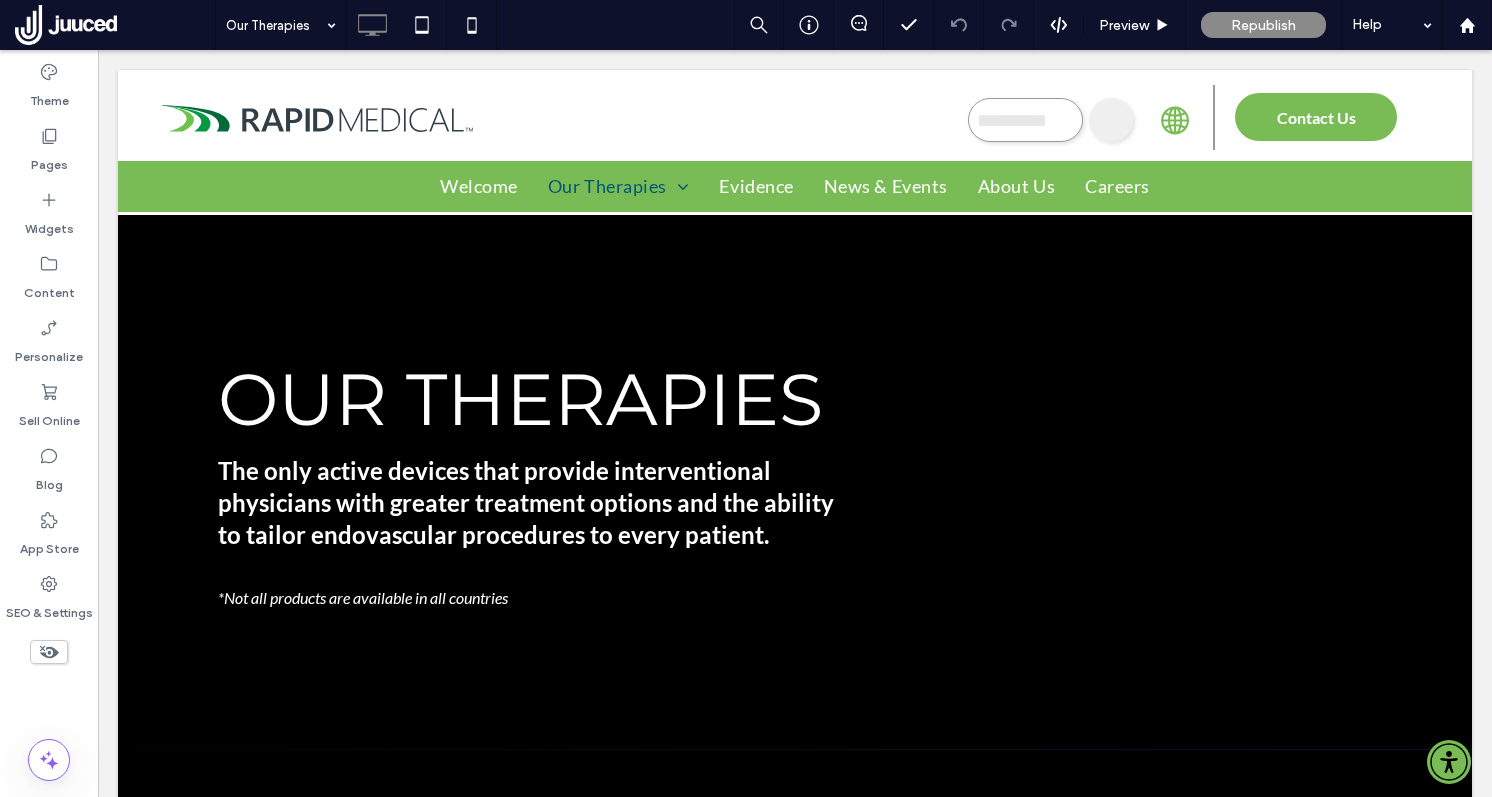 scroll, scrollTop: 0, scrollLeft: 0, axis: both 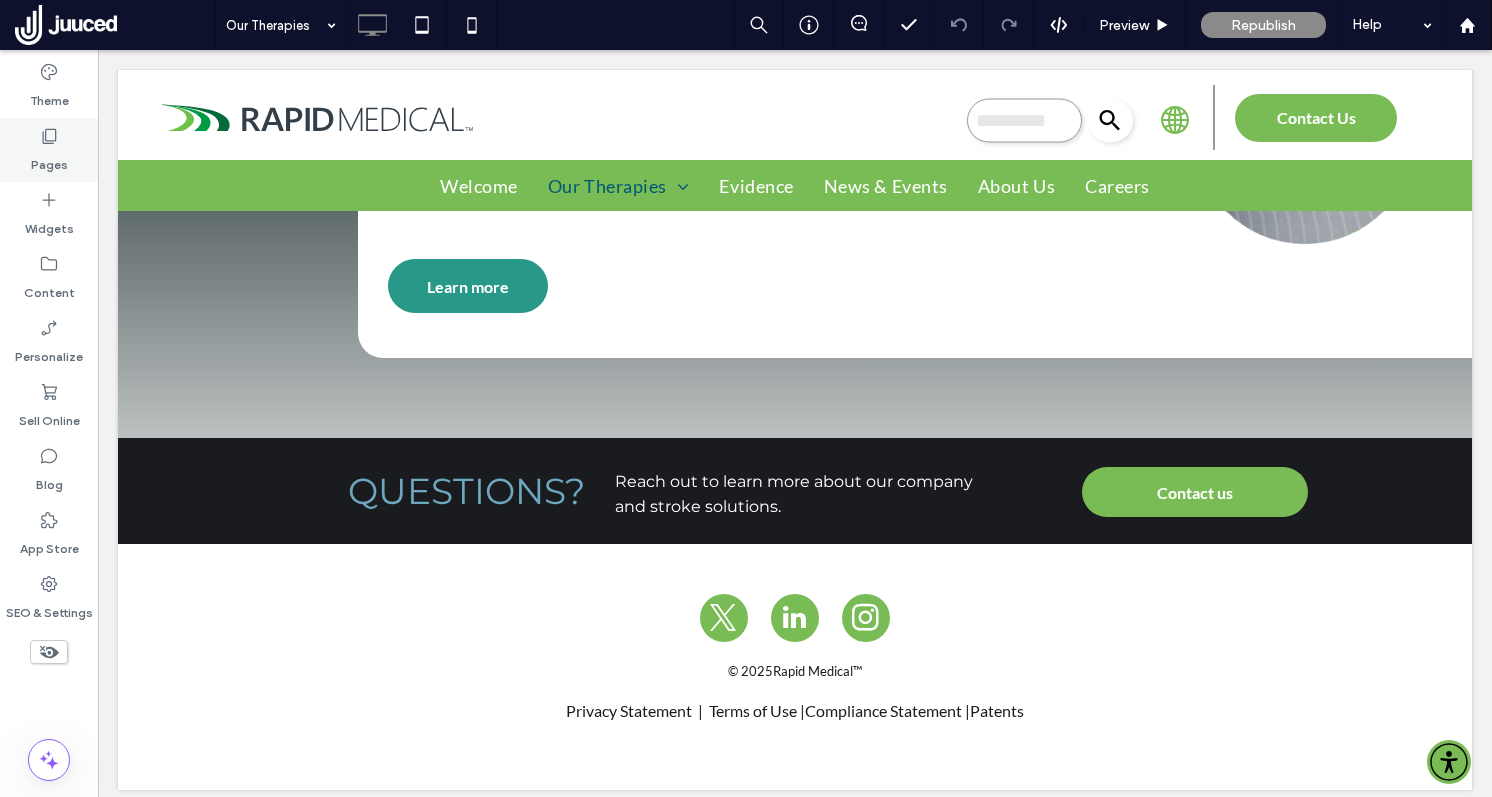 click on "Pages" at bounding box center (49, 160) 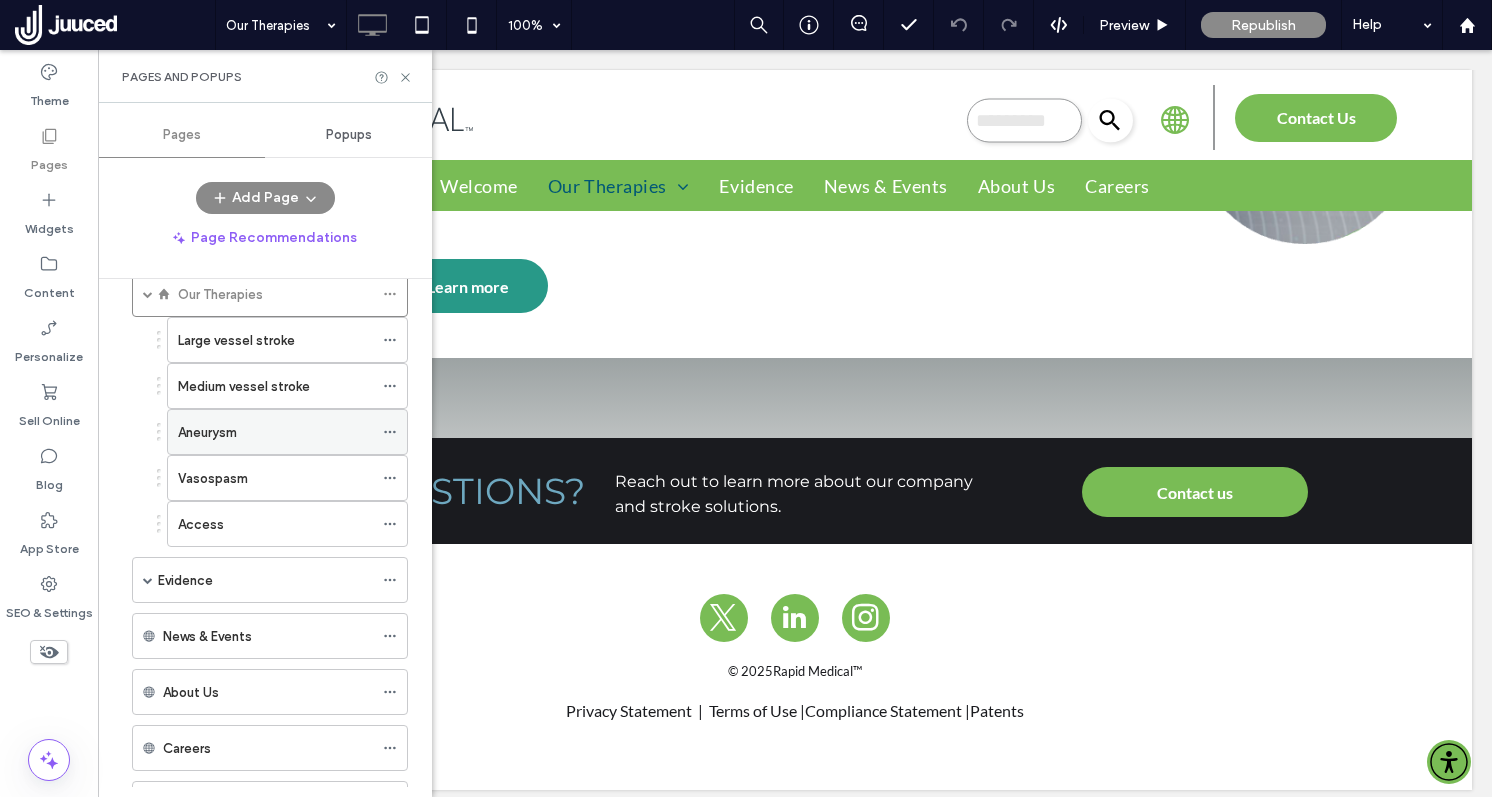 scroll, scrollTop: 0, scrollLeft: 0, axis: both 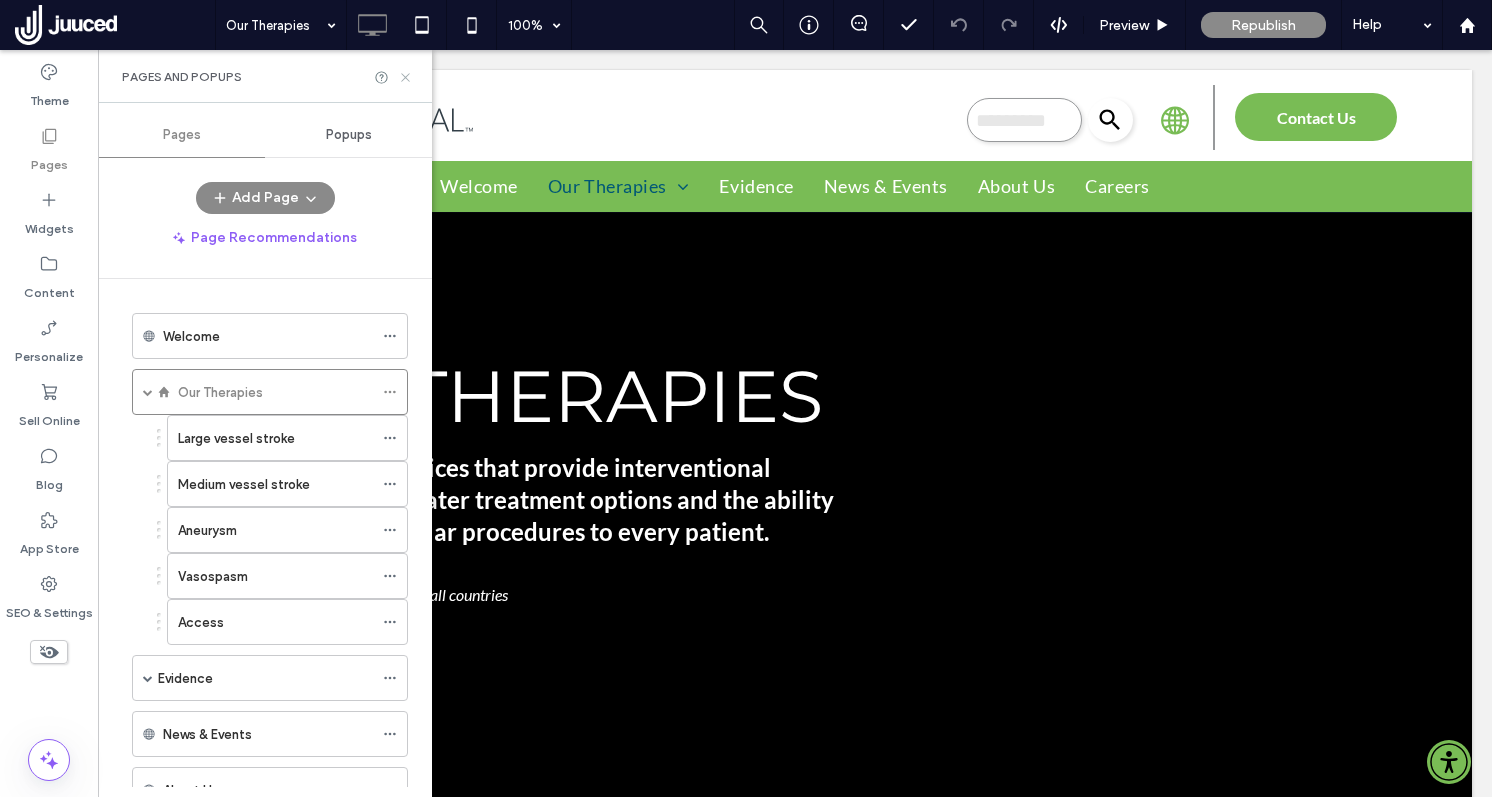 click 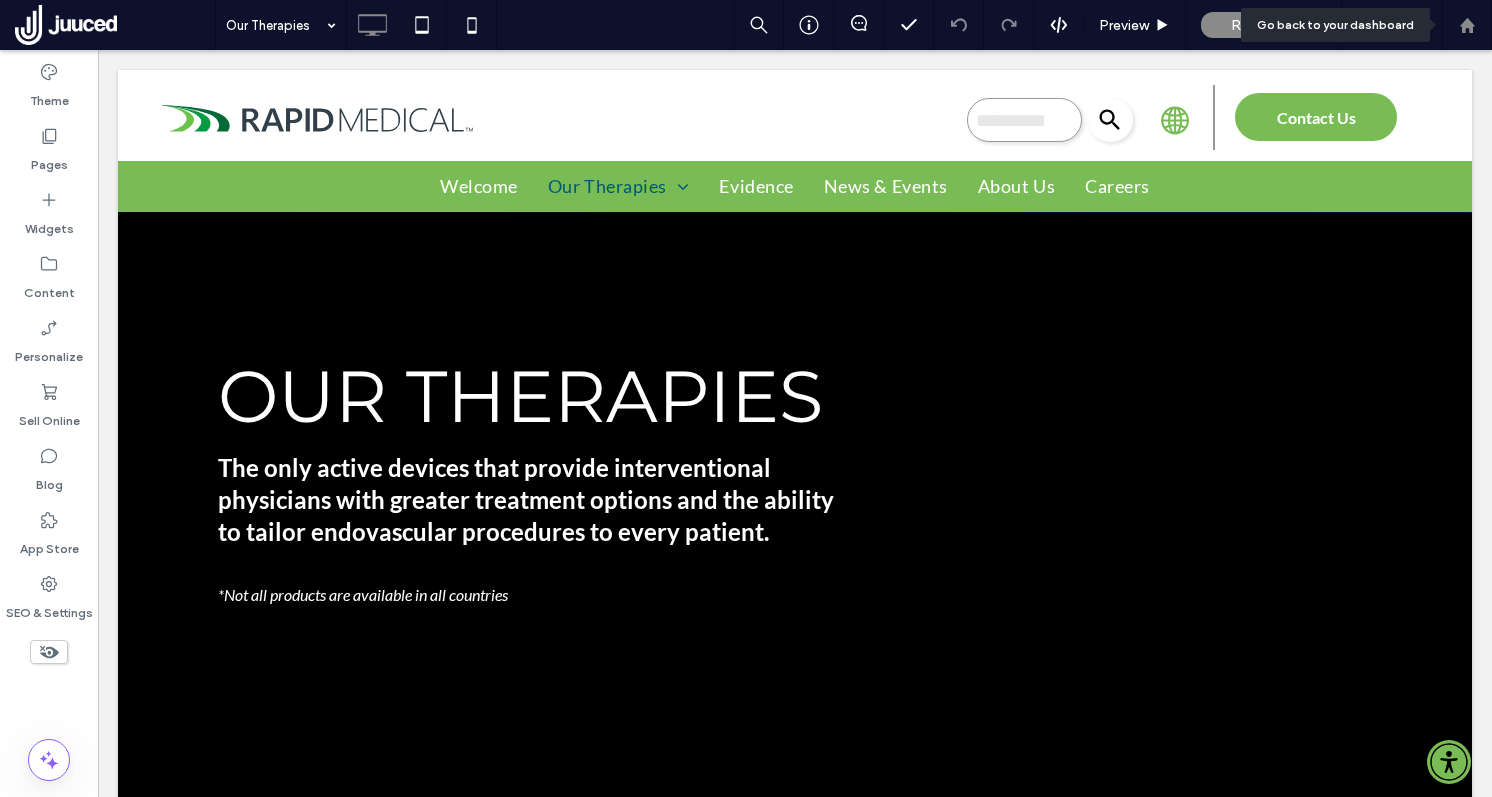click 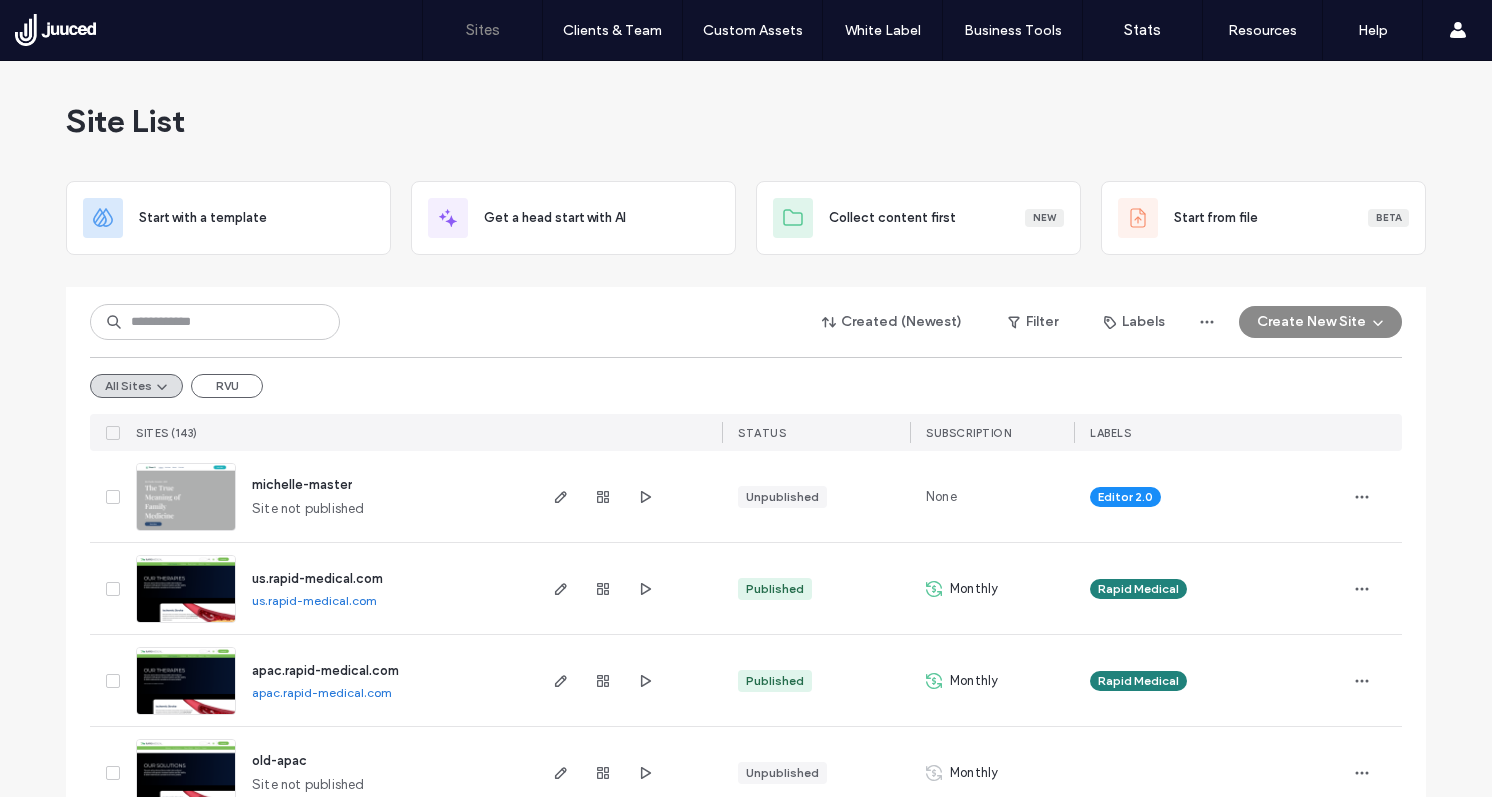 scroll, scrollTop: 0, scrollLeft: 0, axis: both 